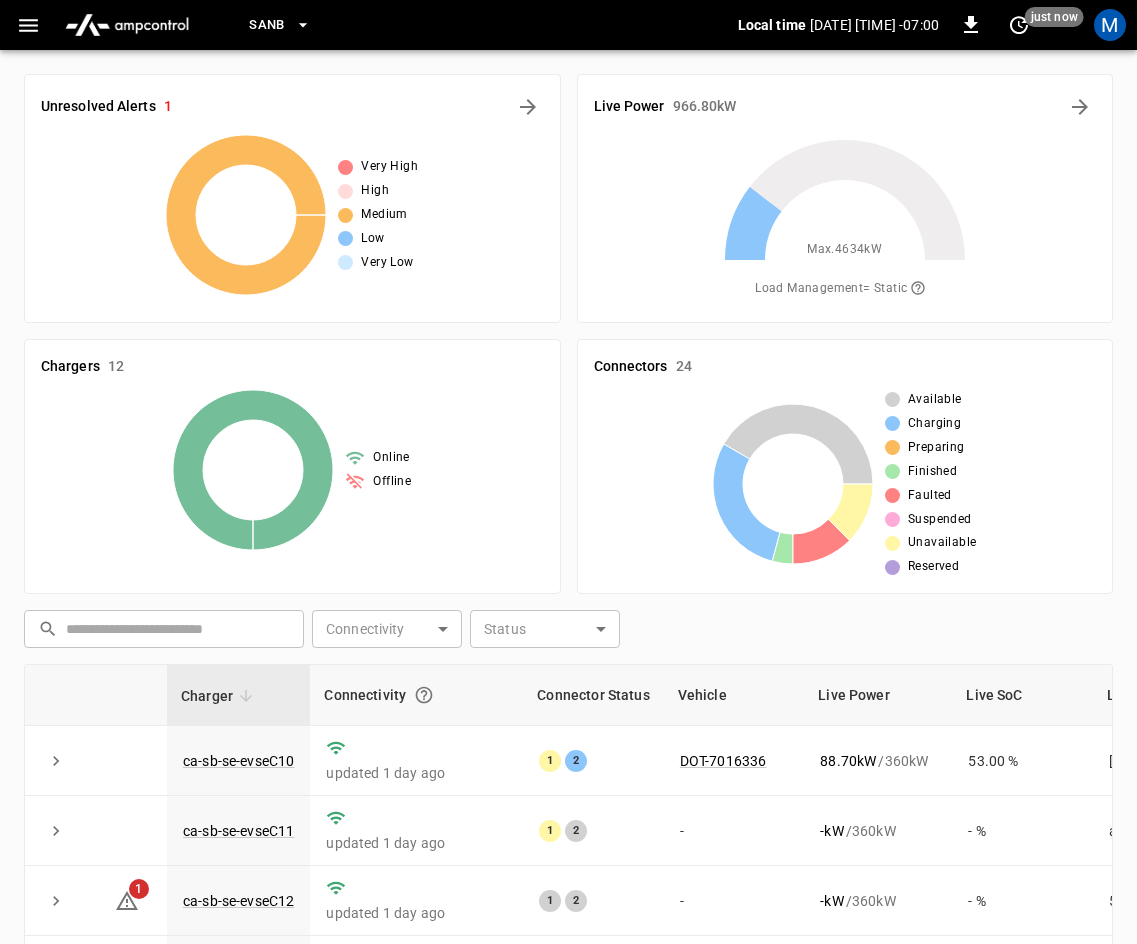 scroll, scrollTop: 458, scrollLeft: 0, axis: vertical 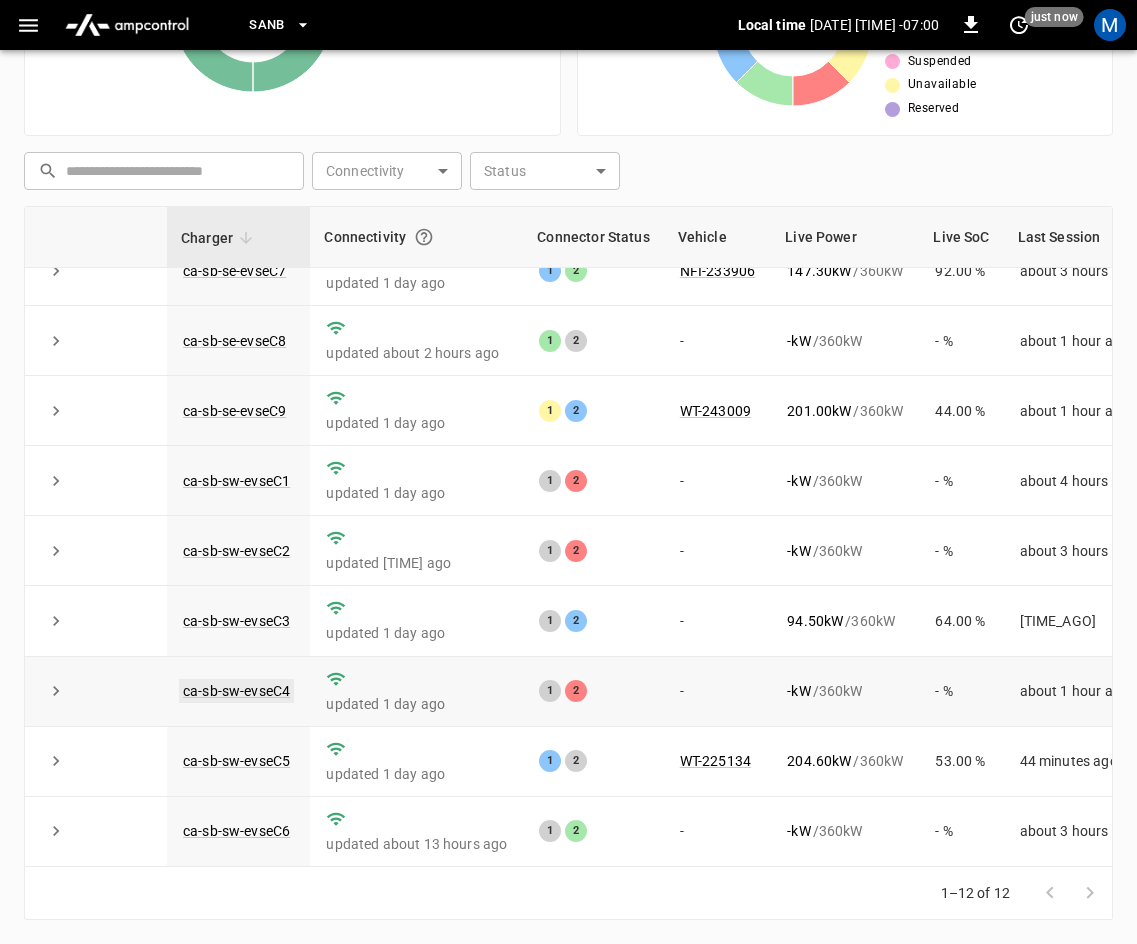 click on "ca-sb-sw-evseC4" at bounding box center [236, 691] 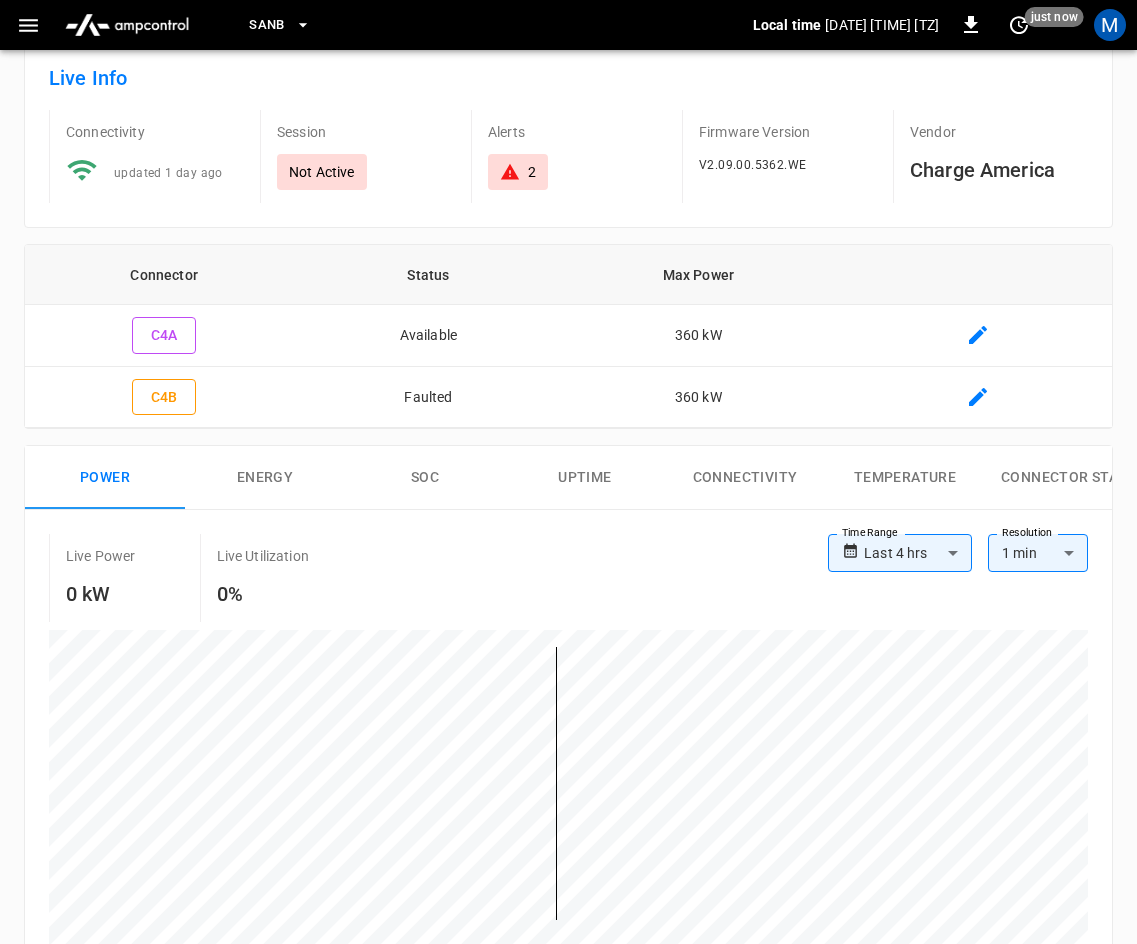 scroll, scrollTop: 0, scrollLeft: 0, axis: both 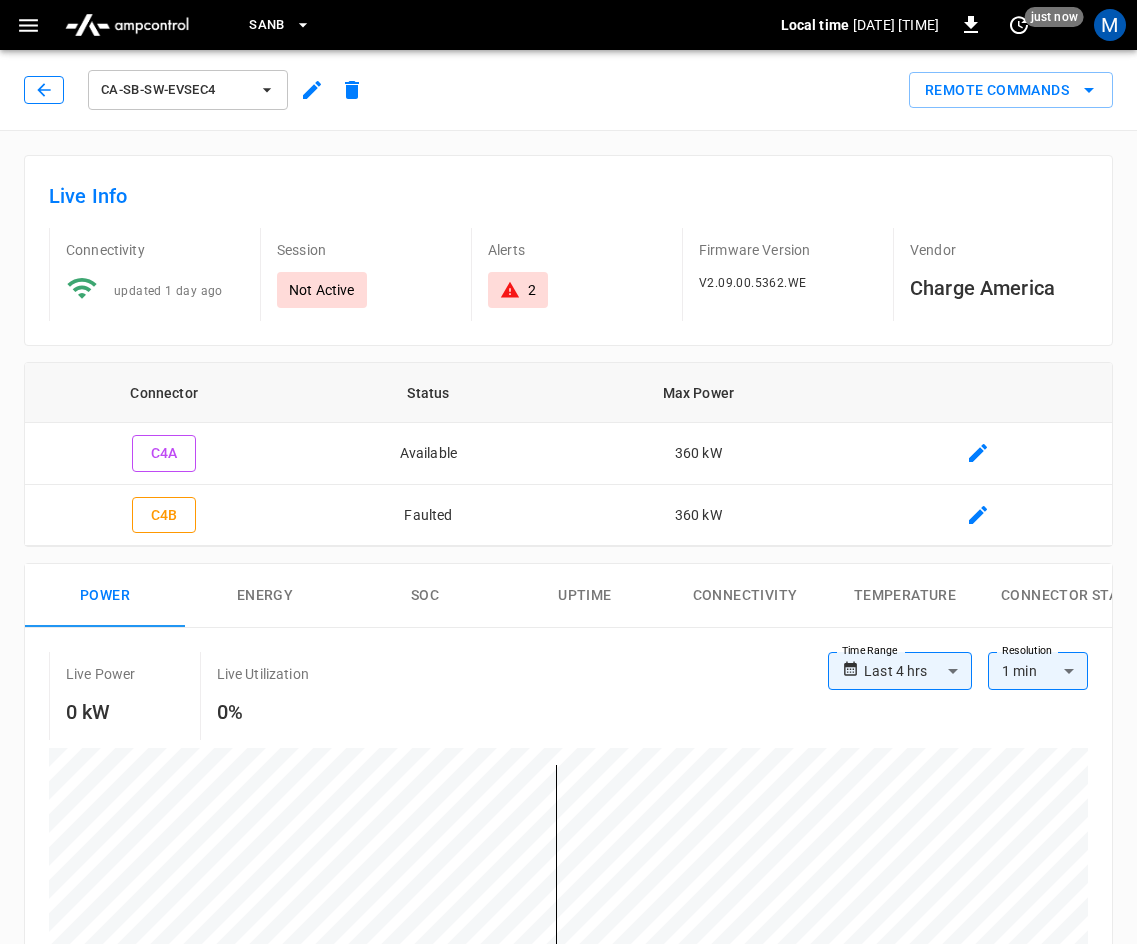 click 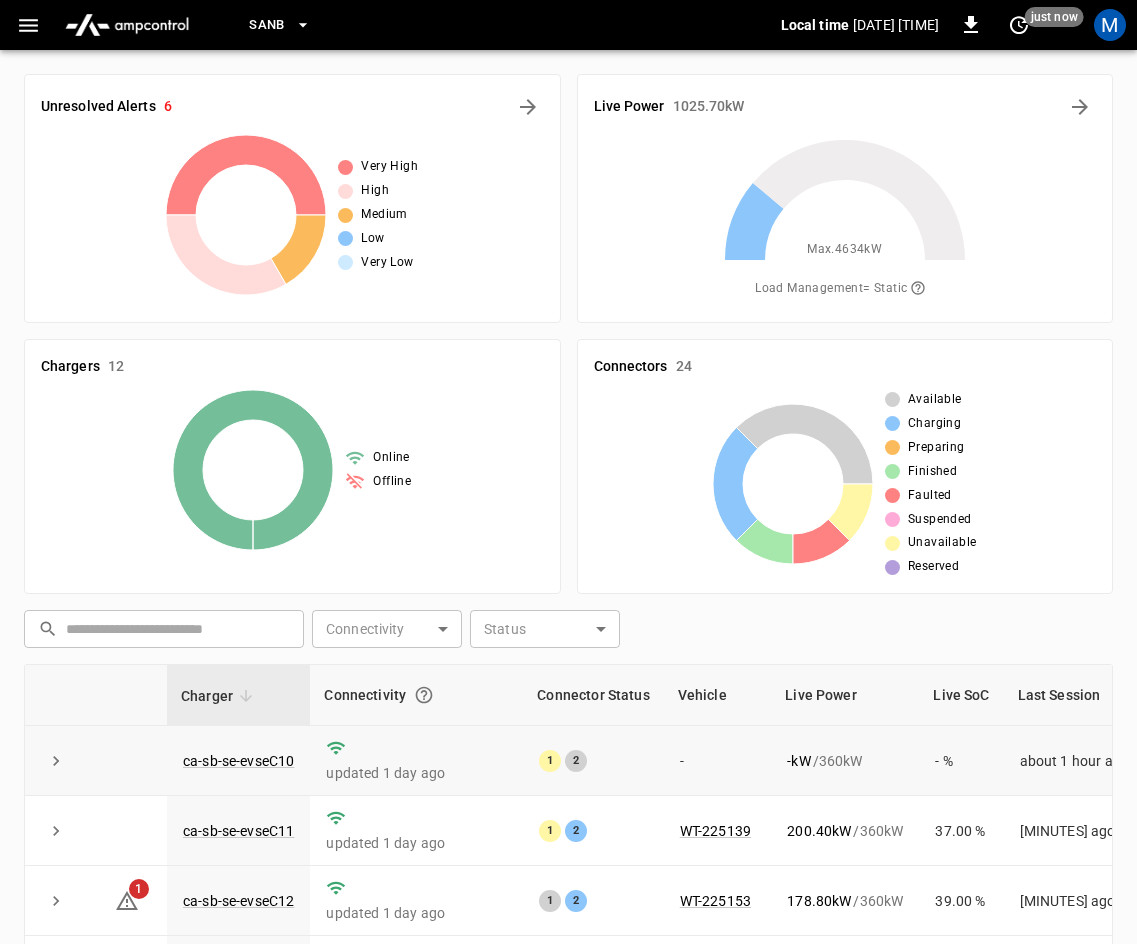 scroll, scrollTop: 458, scrollLeft: 0, axis: vertical 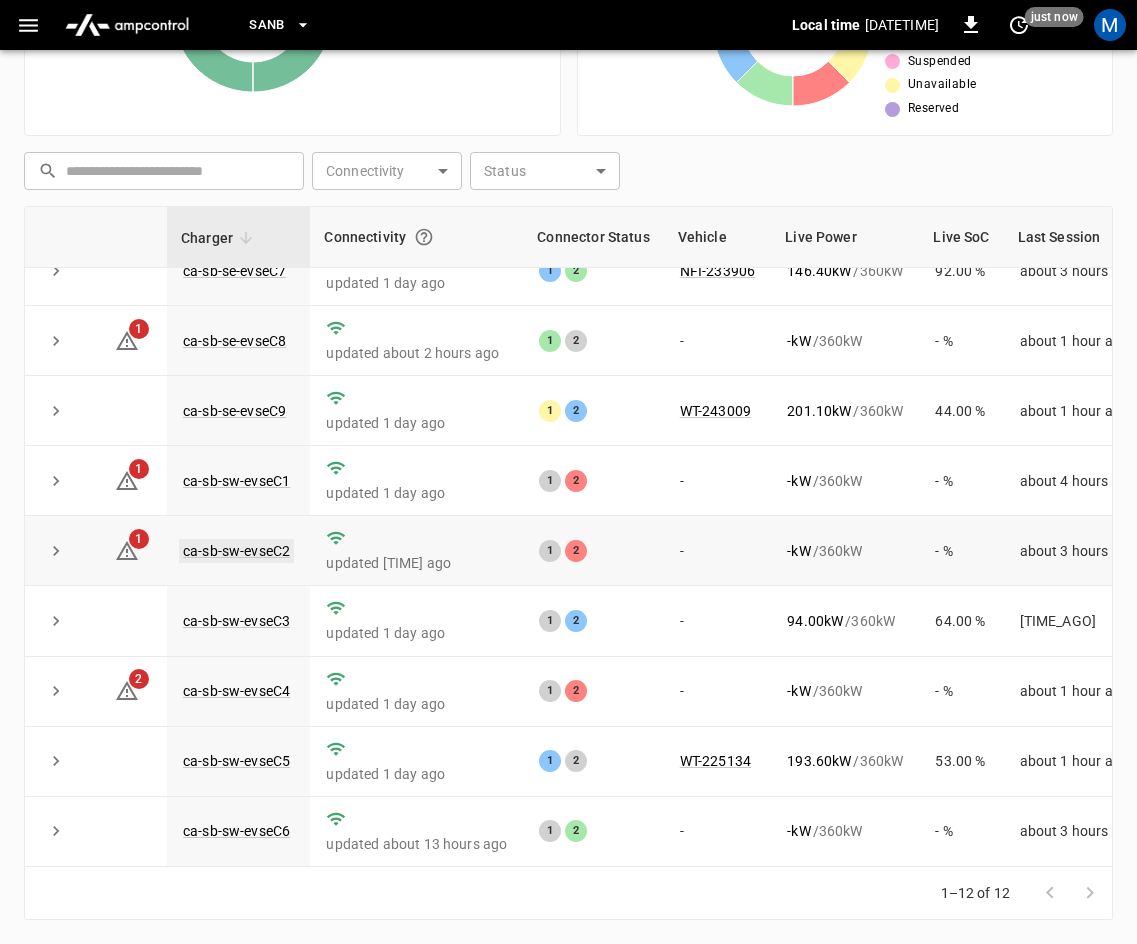 click on "ca-sb-sw-evseC2" at bounding box center (236, 551) 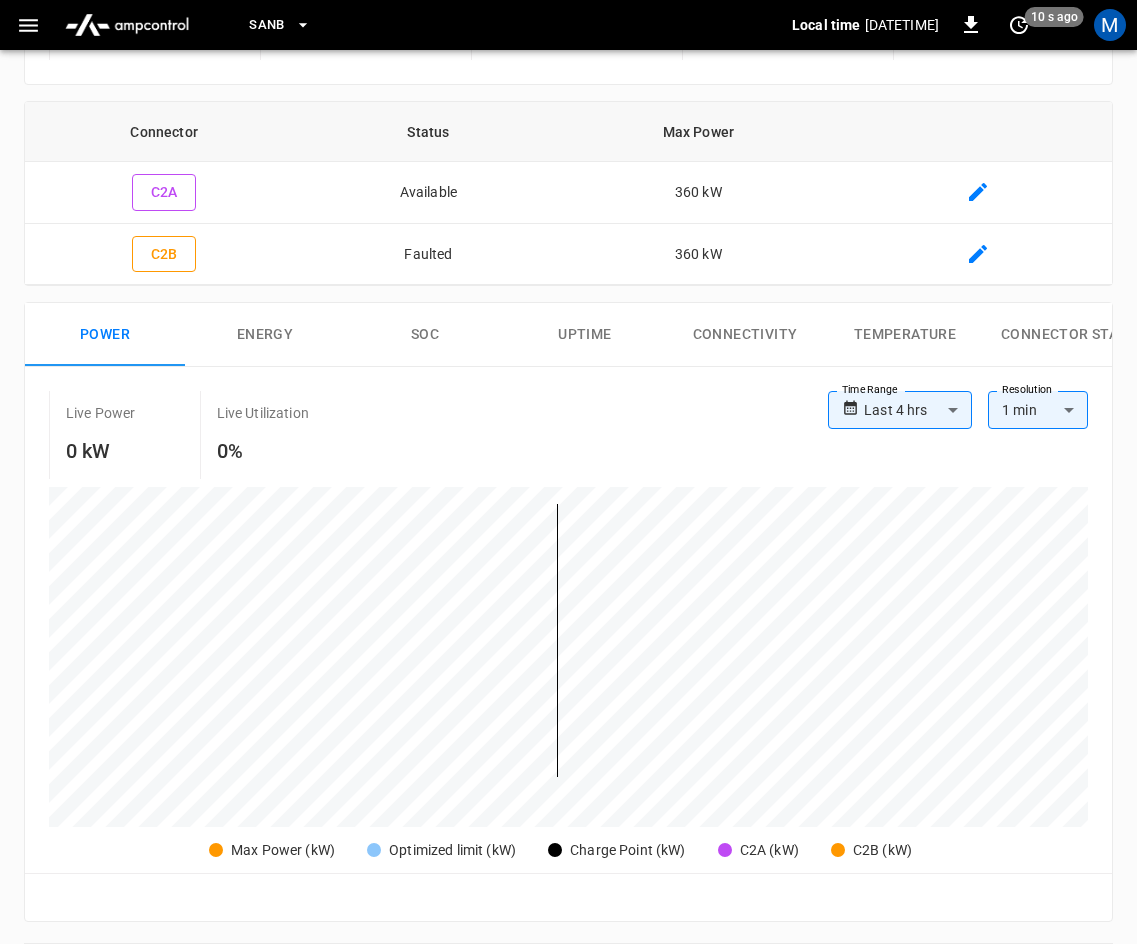 scroll, scrollTop: 0, scrollLeft: 0, axis: both 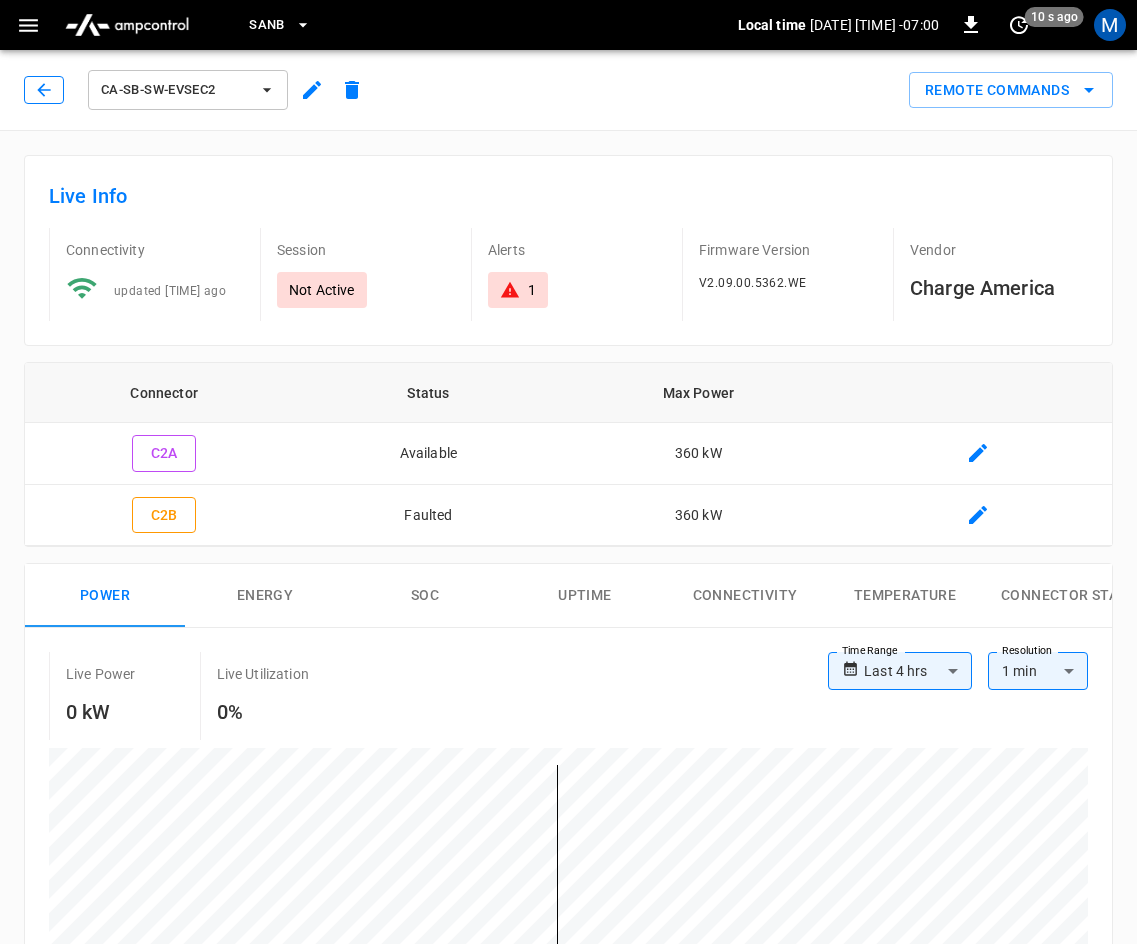 click at bounding box center (44, 90) 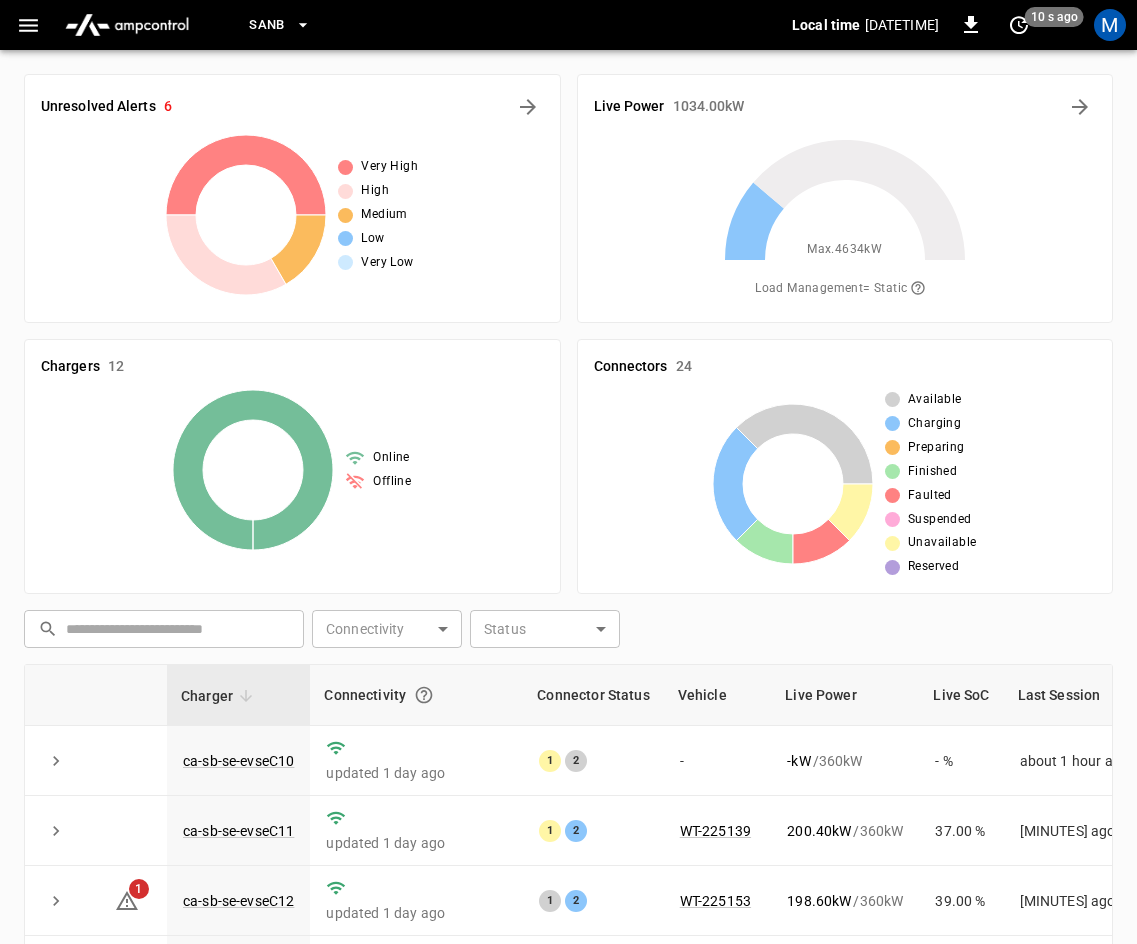 scroll, scrollTop: 458, scrollLeft: 0, axis: vertical 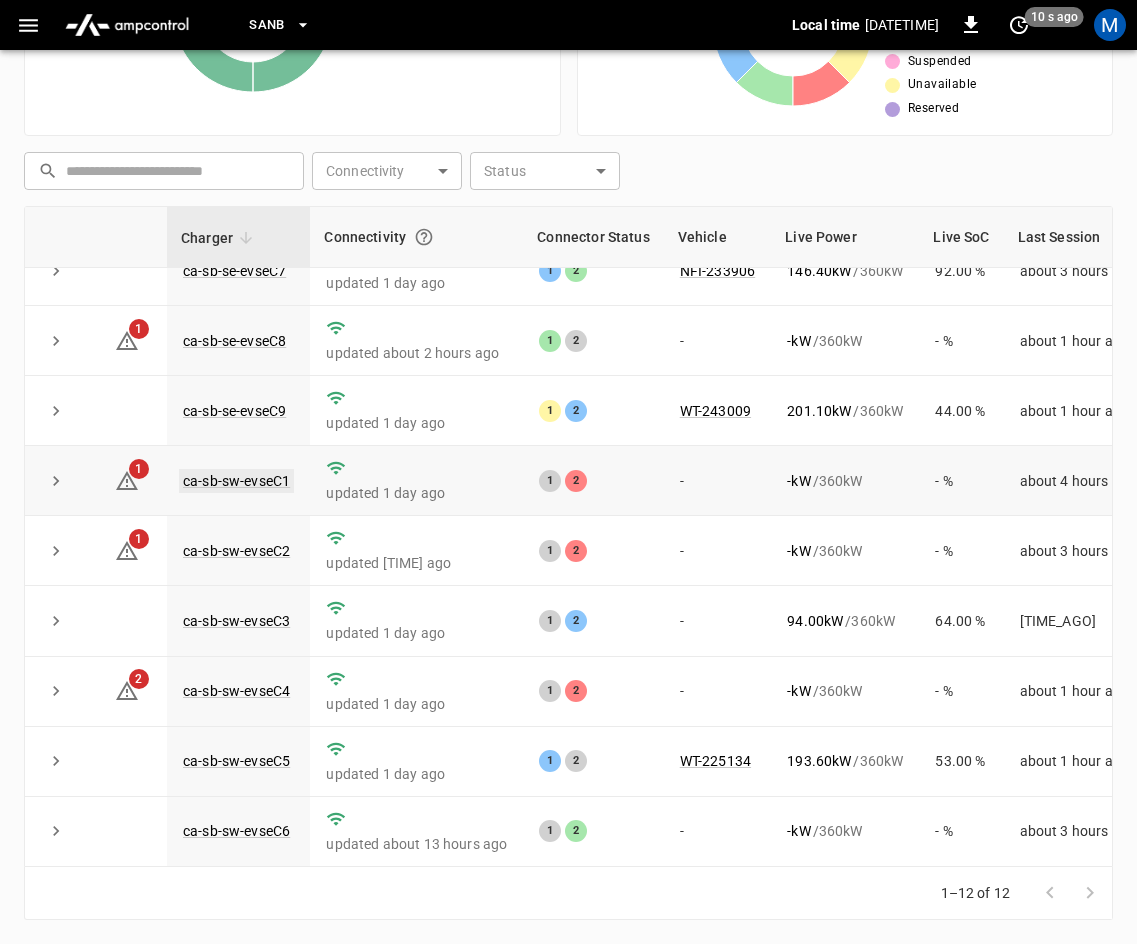 click on "ca-sb-sw-evseC1" at bounding box center (236, 481) 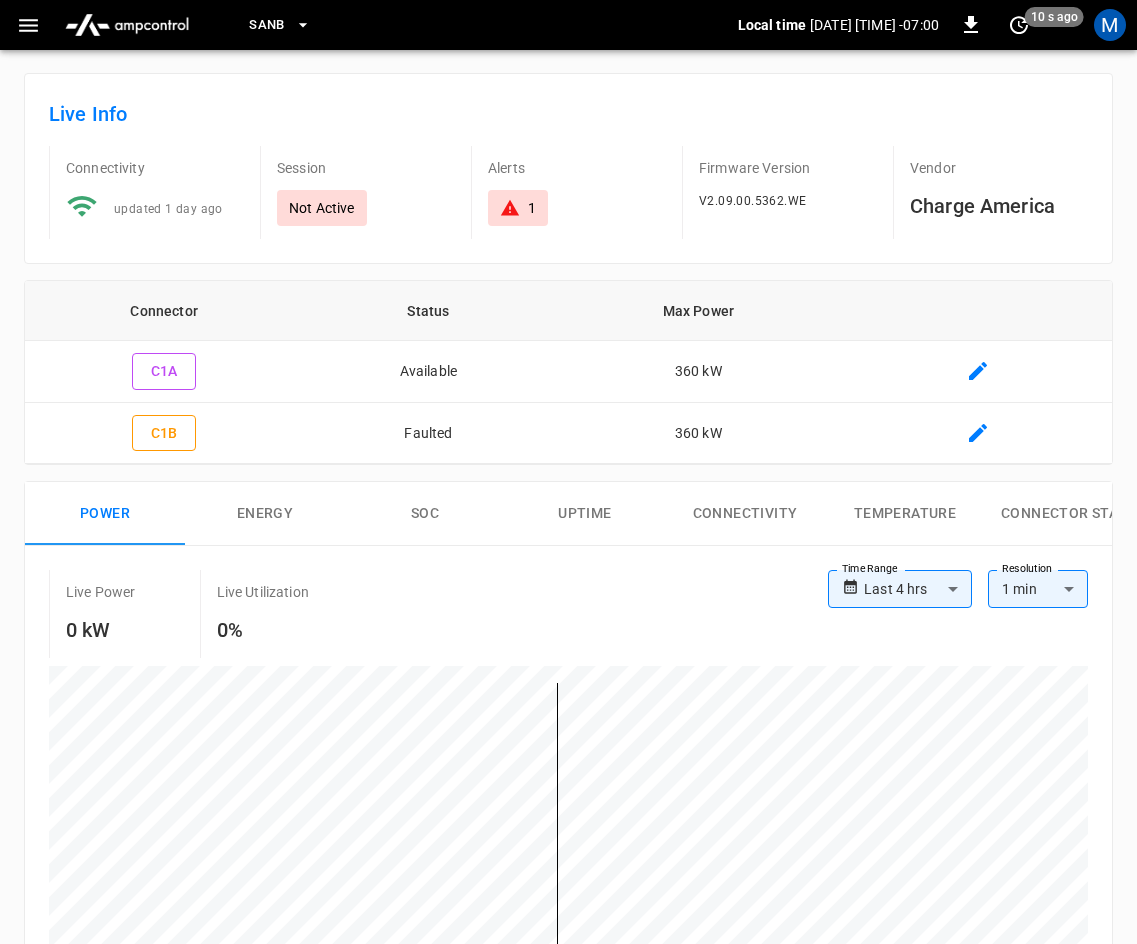 scroll, scrollTop: 0, scrollLeft: 0, axis: both 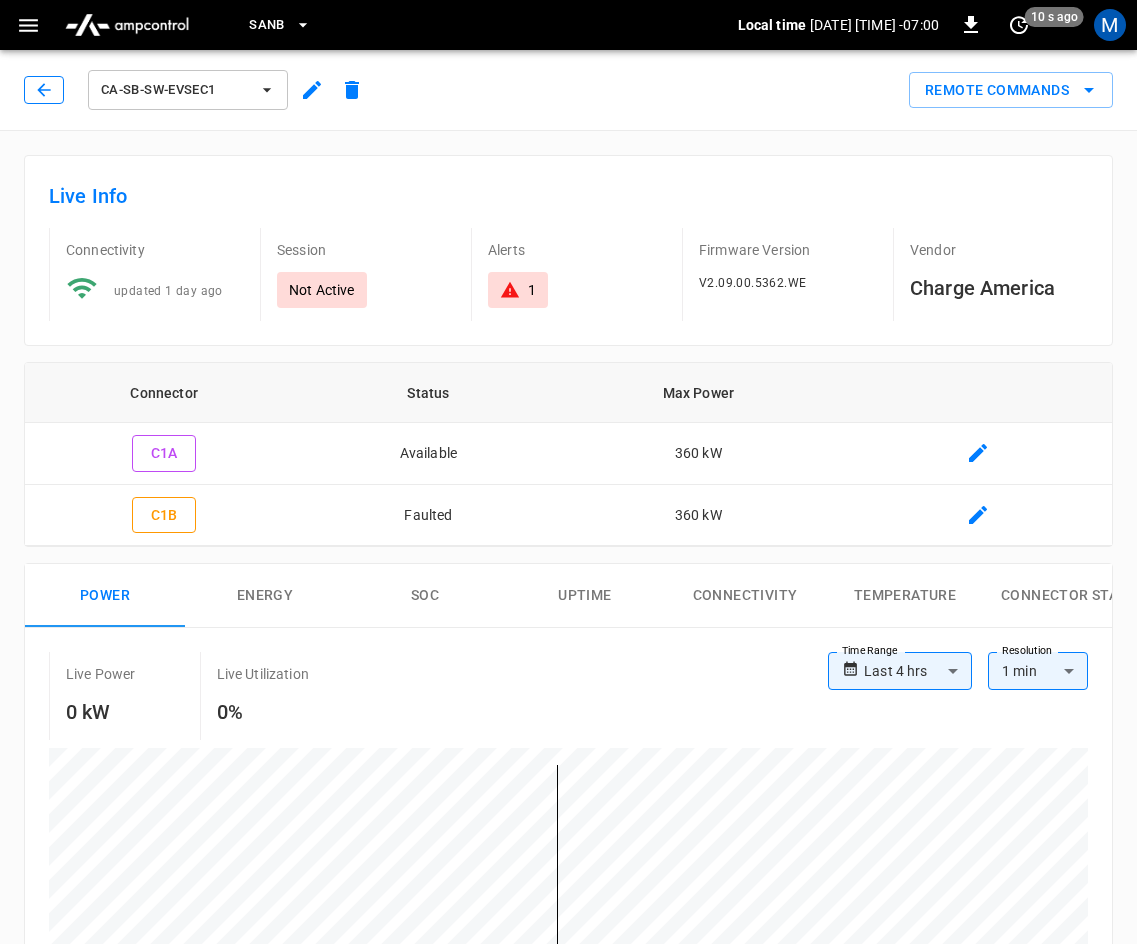 click 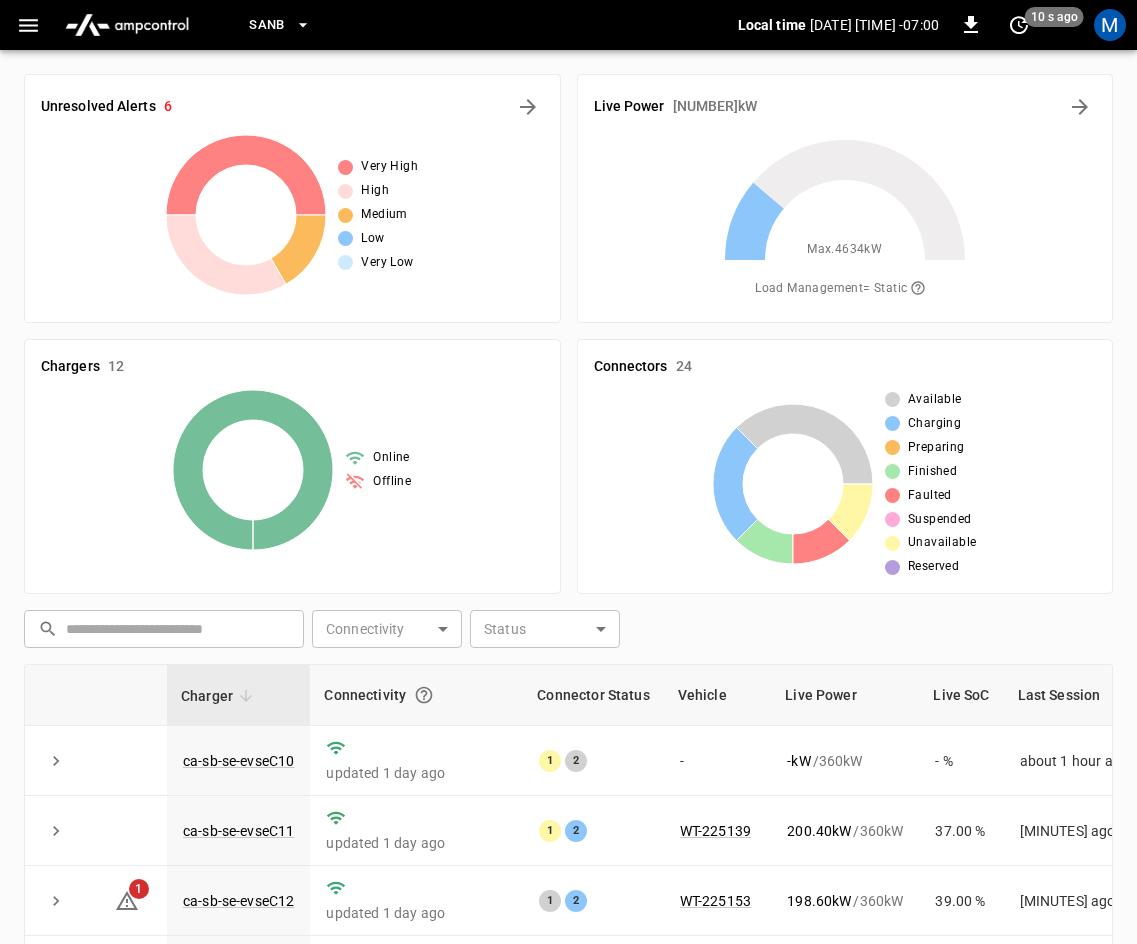 scroll, scrollTop: 458, scrollLeft: 0, axis: vertical 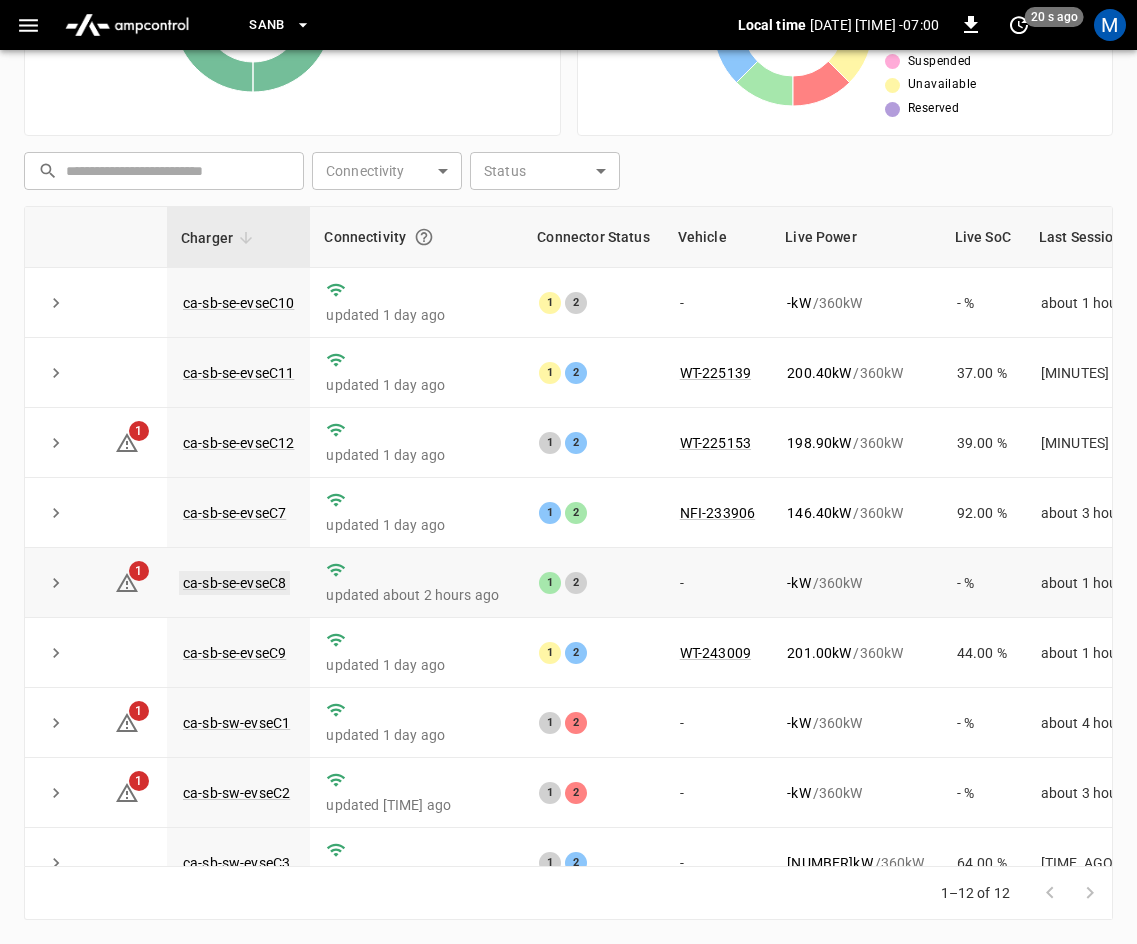 click on "ca-sb-se-evseC8" at bounding box center [234, 583] 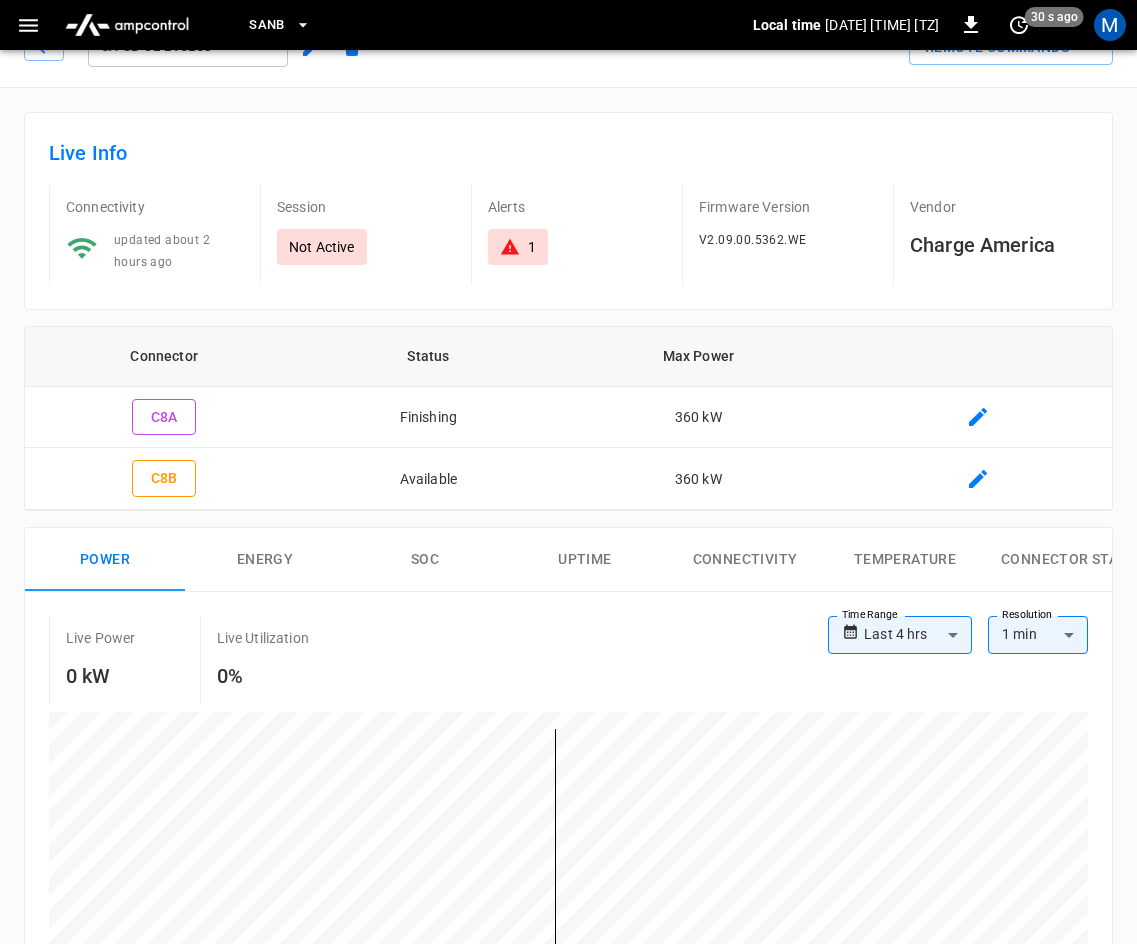 scroll, scrollTop: 0, scrollLeft: 0, axis: both 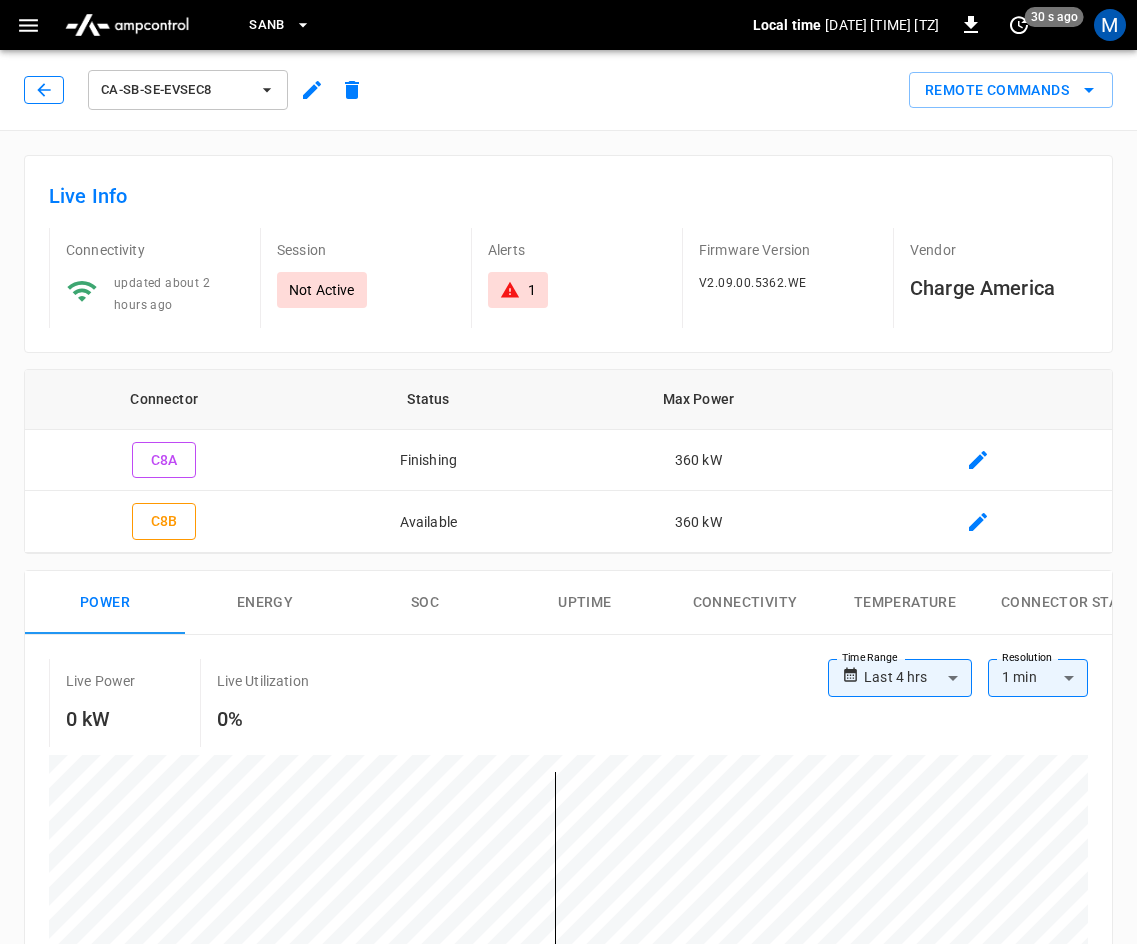 click 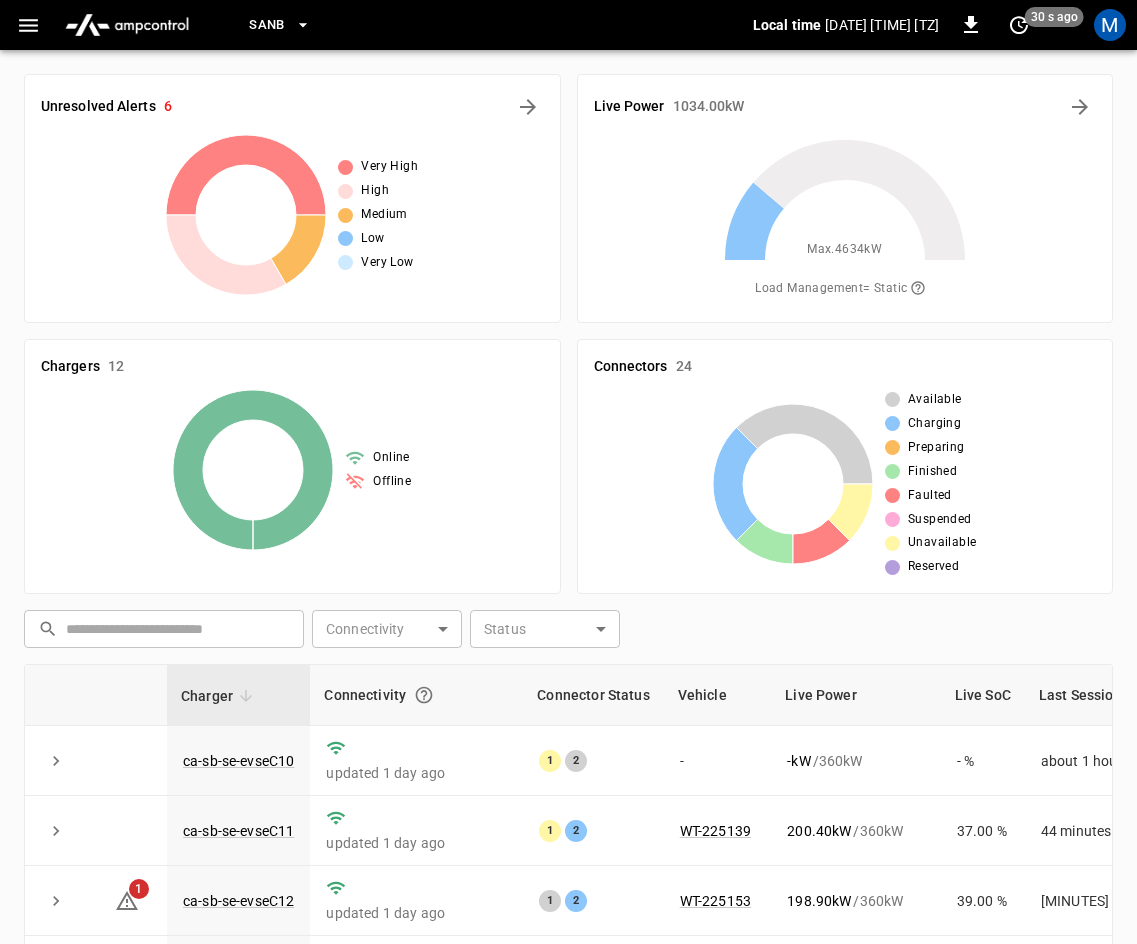 scroll, scrollTop: 458, scrollLeft: 0, axis: vertical 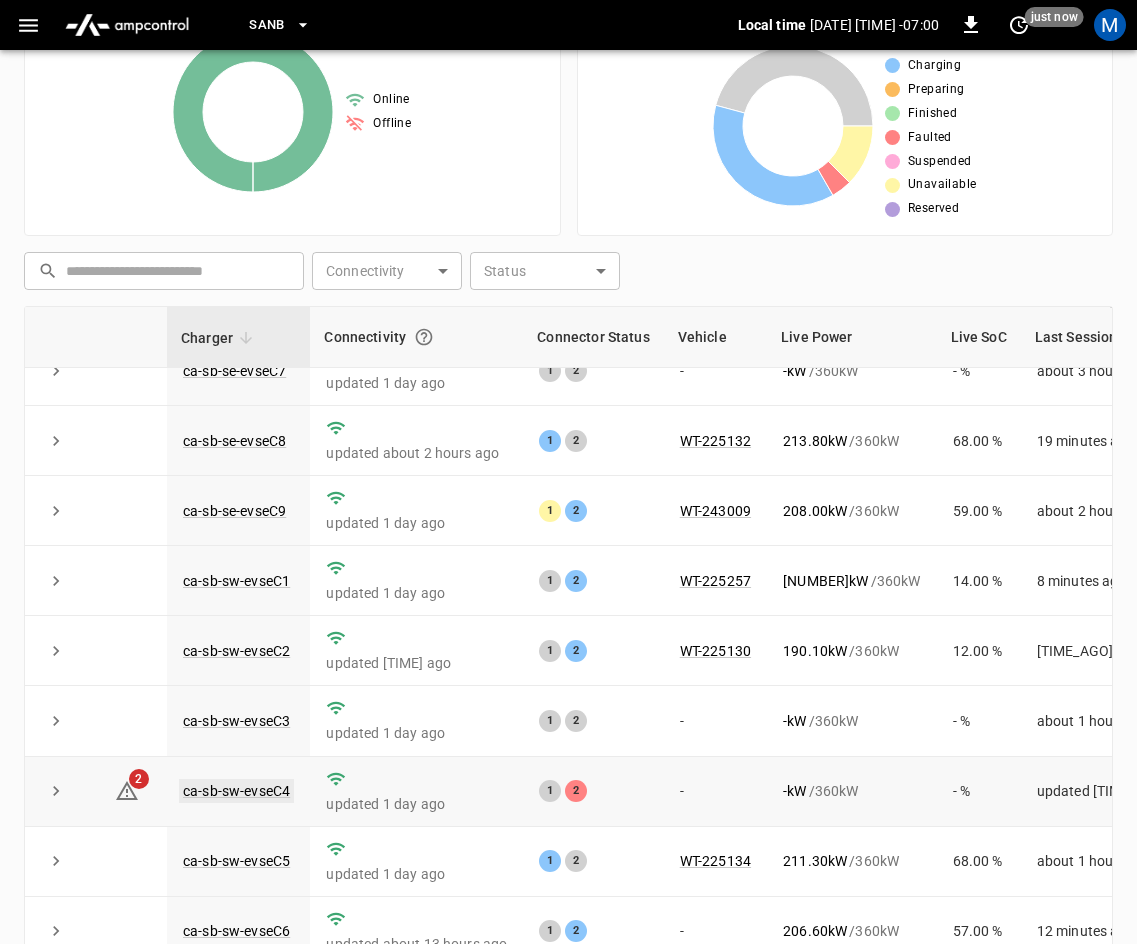 click on "ca-sb-sw-evseC4" at bounding box center [236, 791] 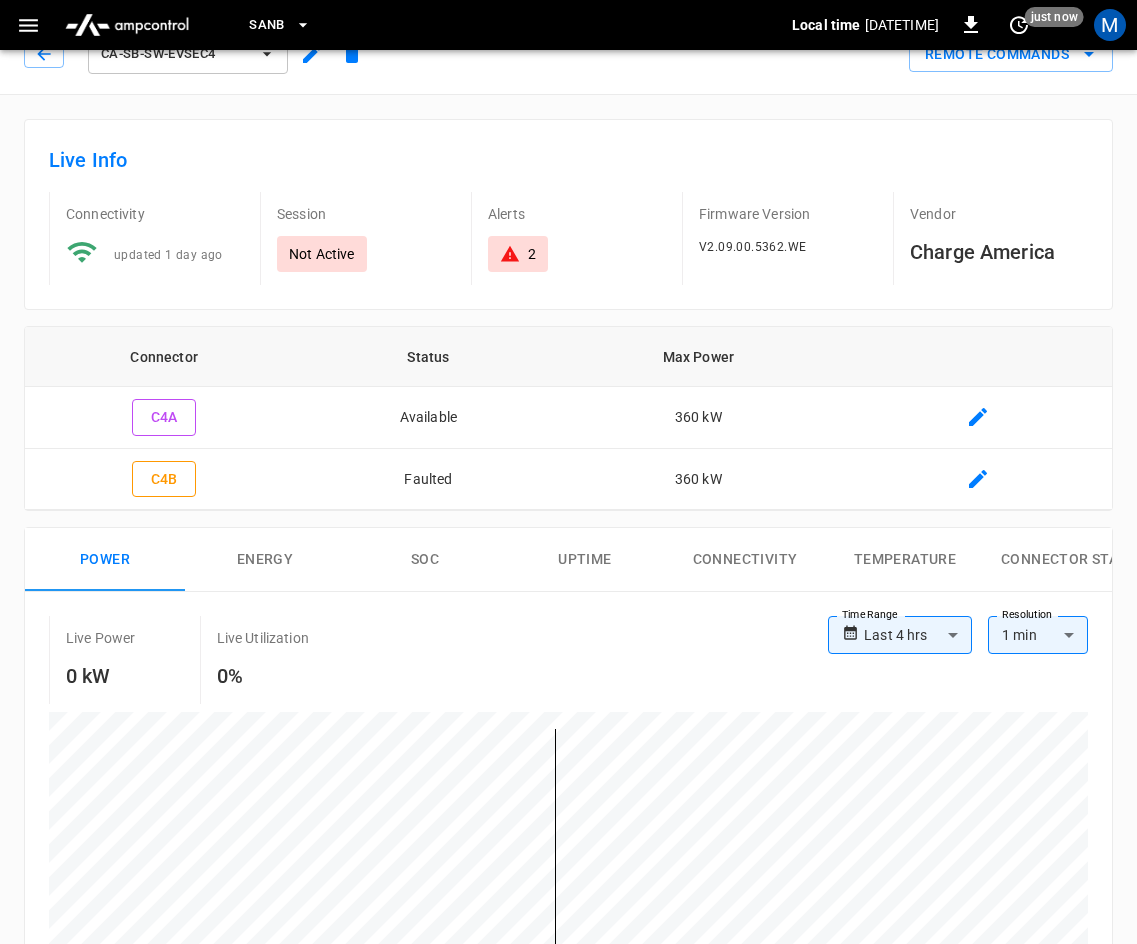scroll, scrollTop: 0, scrollLeft: 0, axis: both 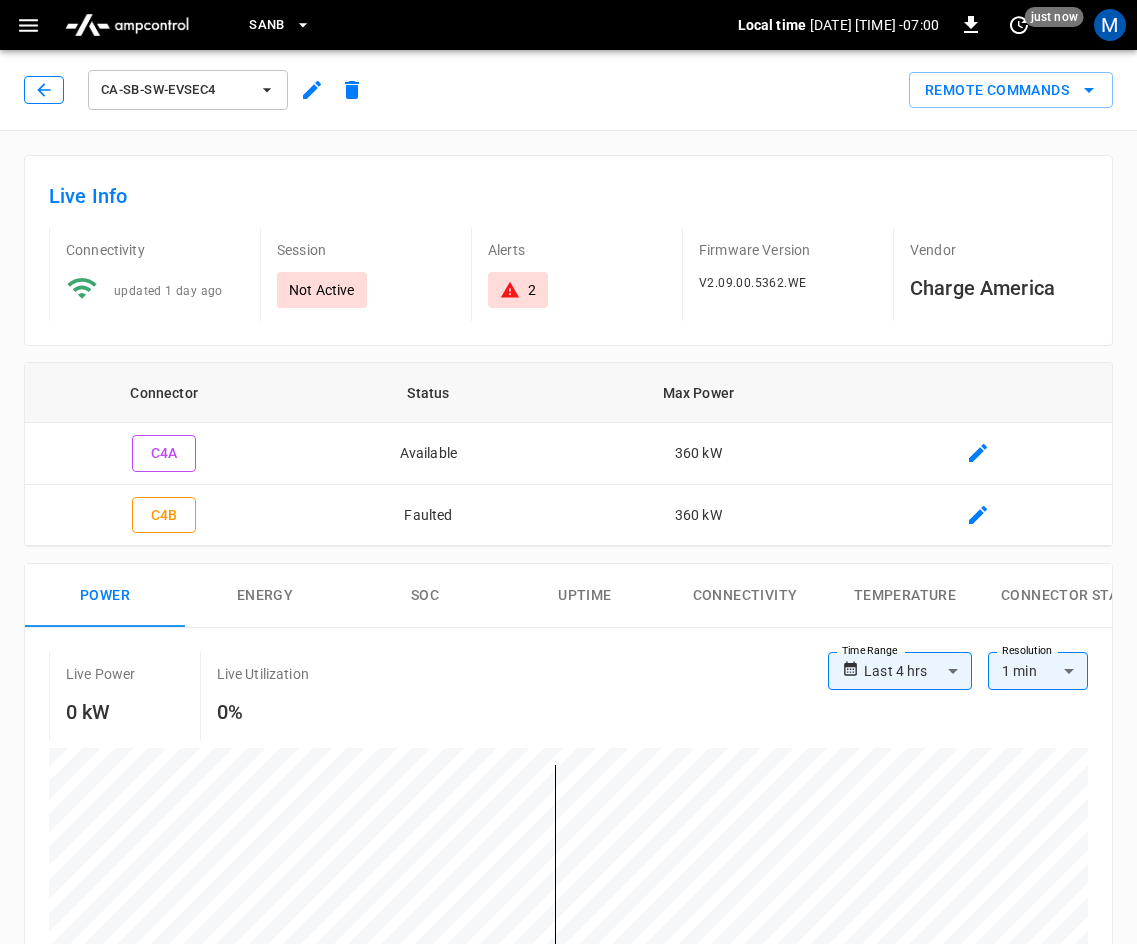 click 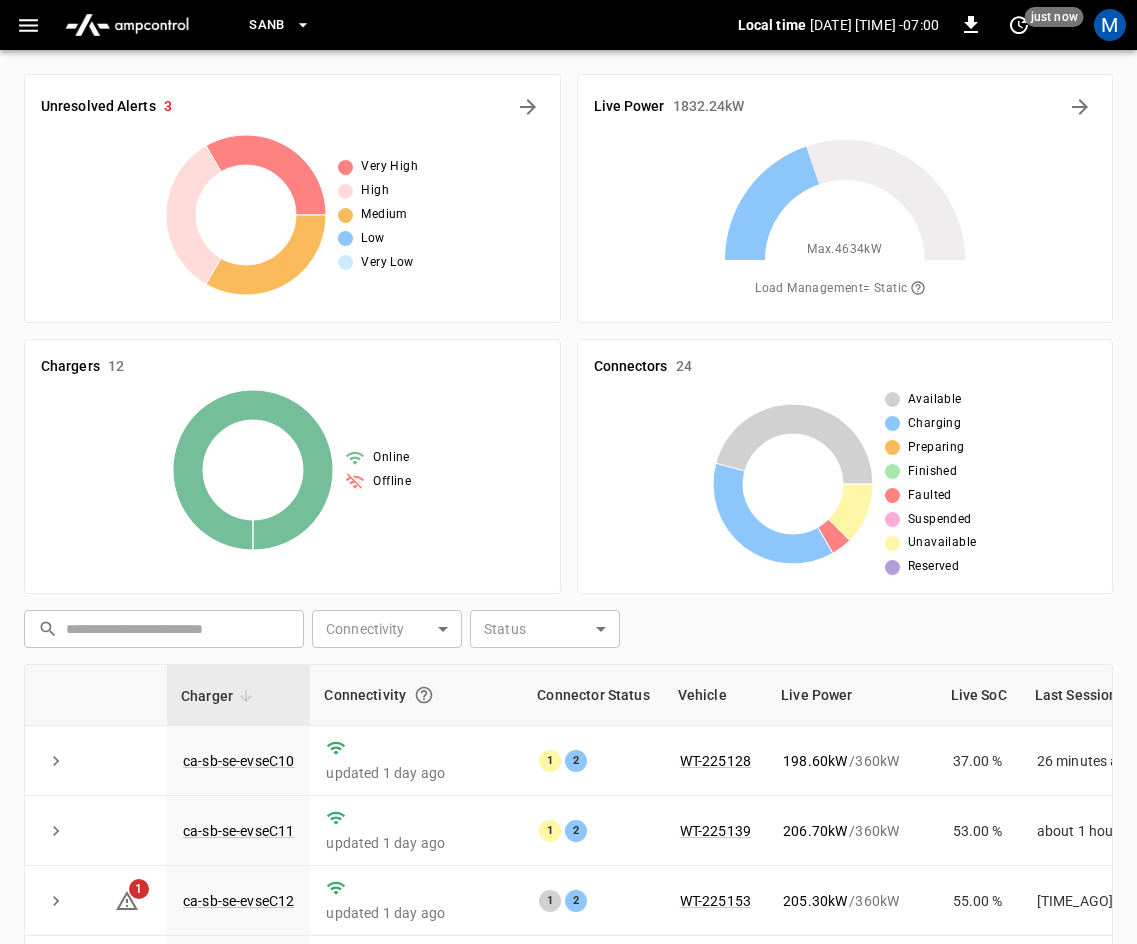 scroll, scrollTop: 358, scrollLeft: 0, axis: vertical 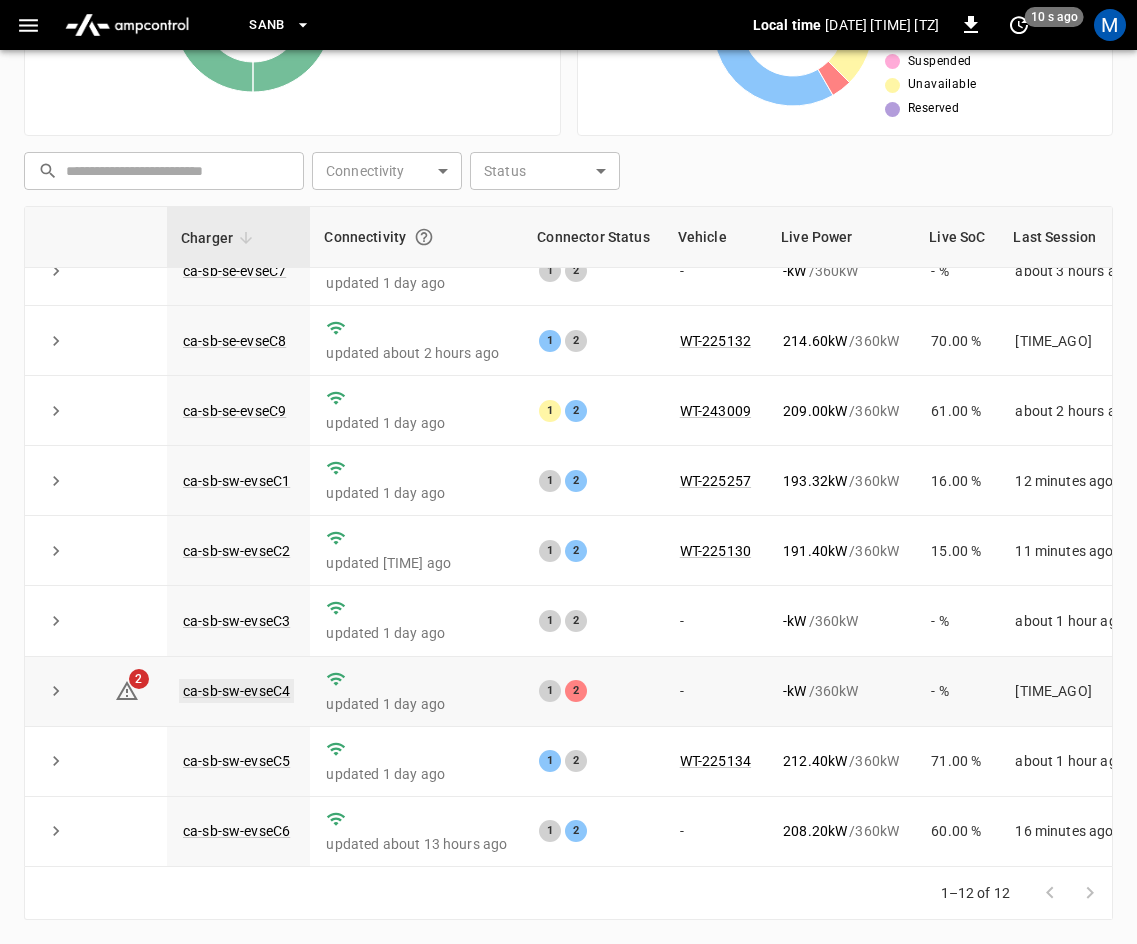 click on "ca-sb-sw-evseC4" at bounding box center [236, 691] 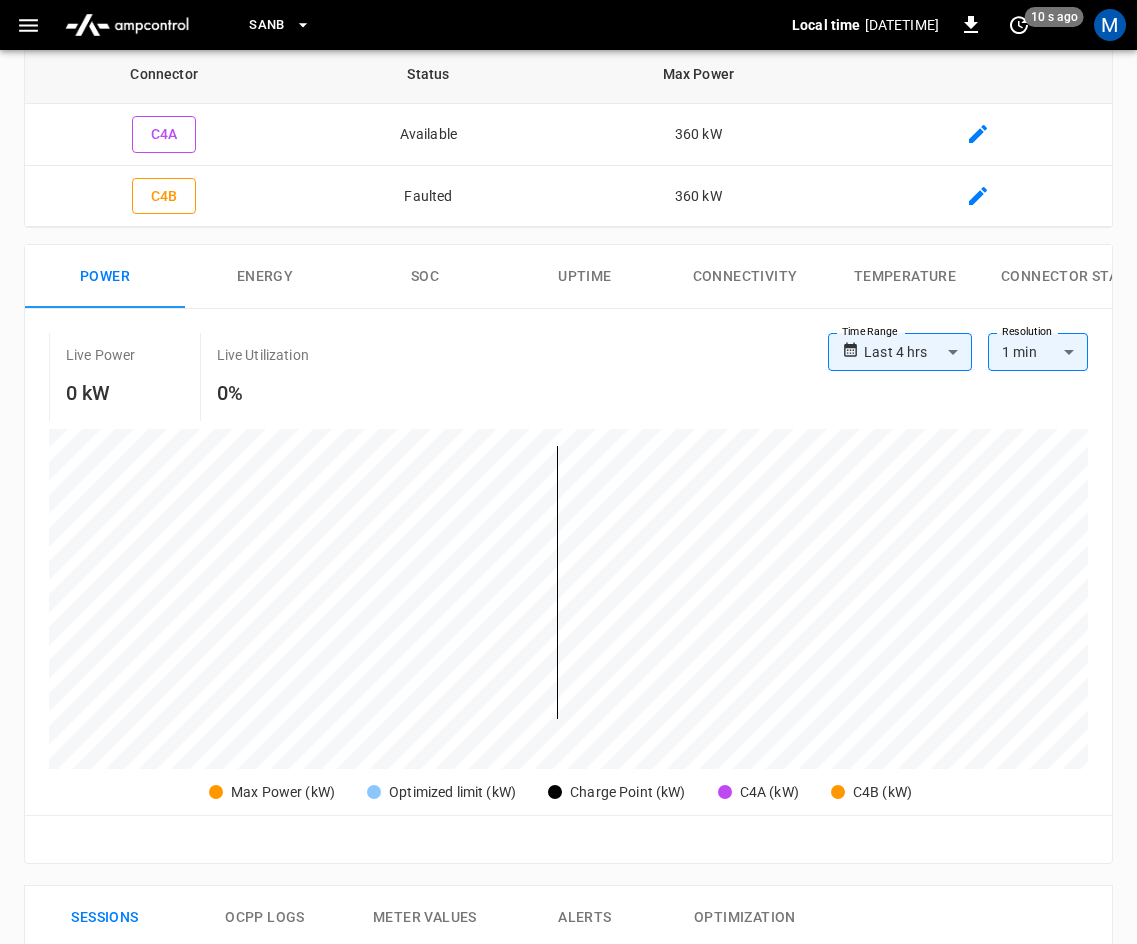 scroll, scrollTop: 0, scrollLeft: 0, axis: both 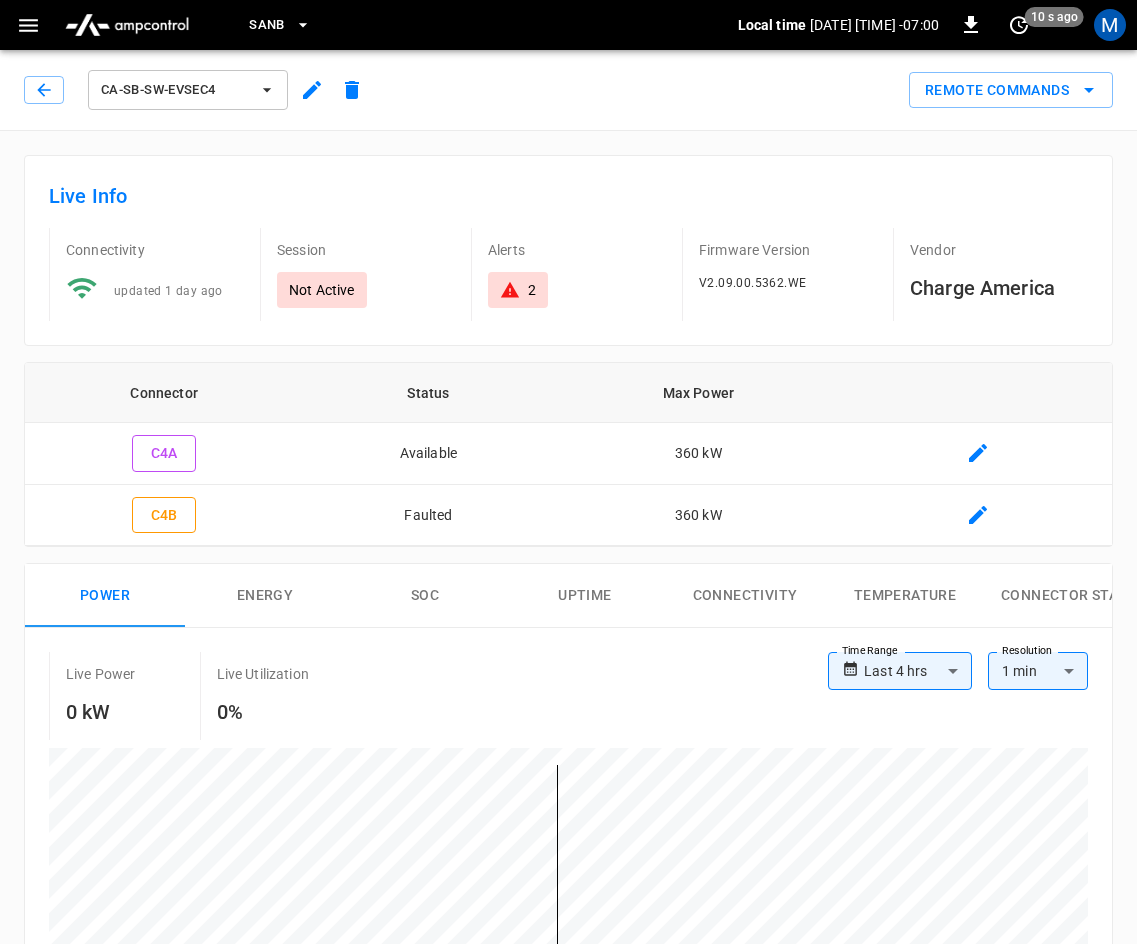 click on "ca-sb-sw-evseC4" at bounding box center (194, 86) 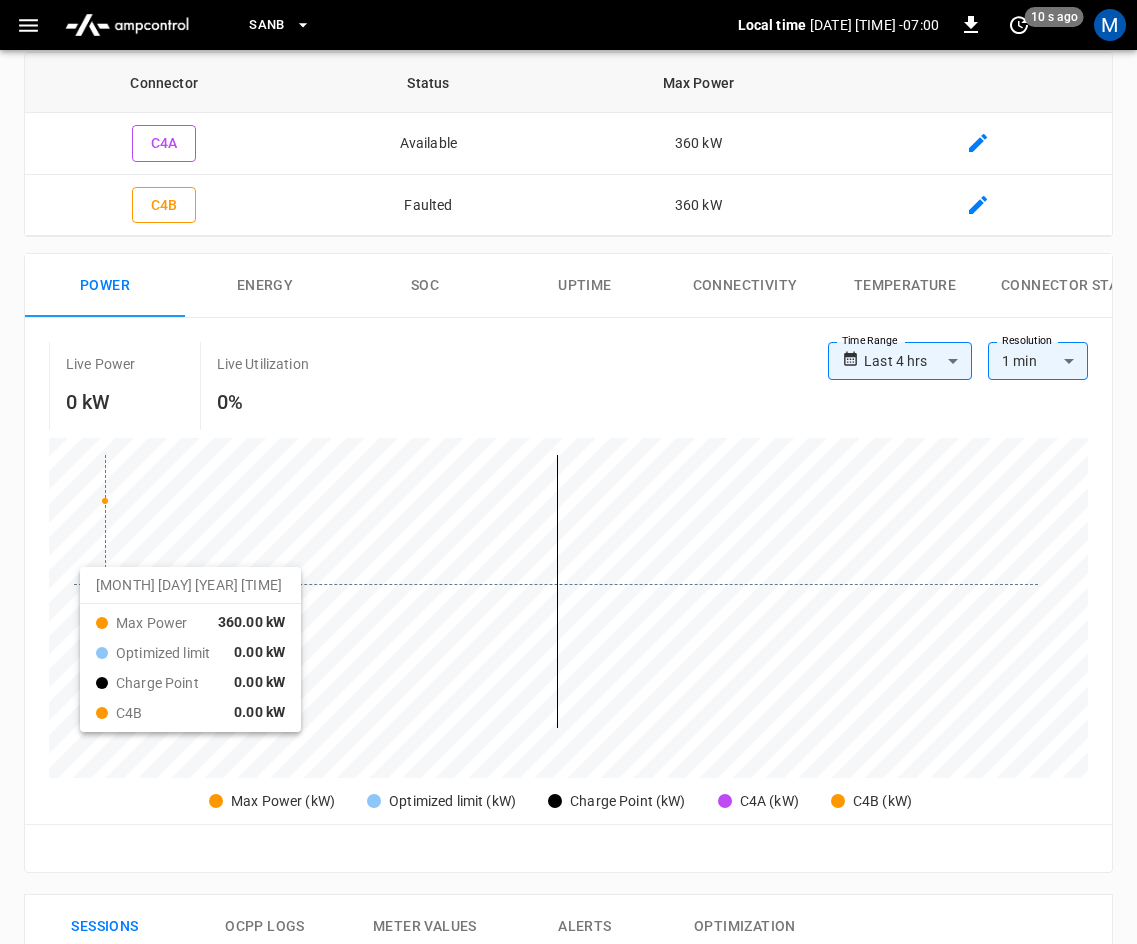 scroll, scrollTop: 0, scrollLeft: 0, axis: both 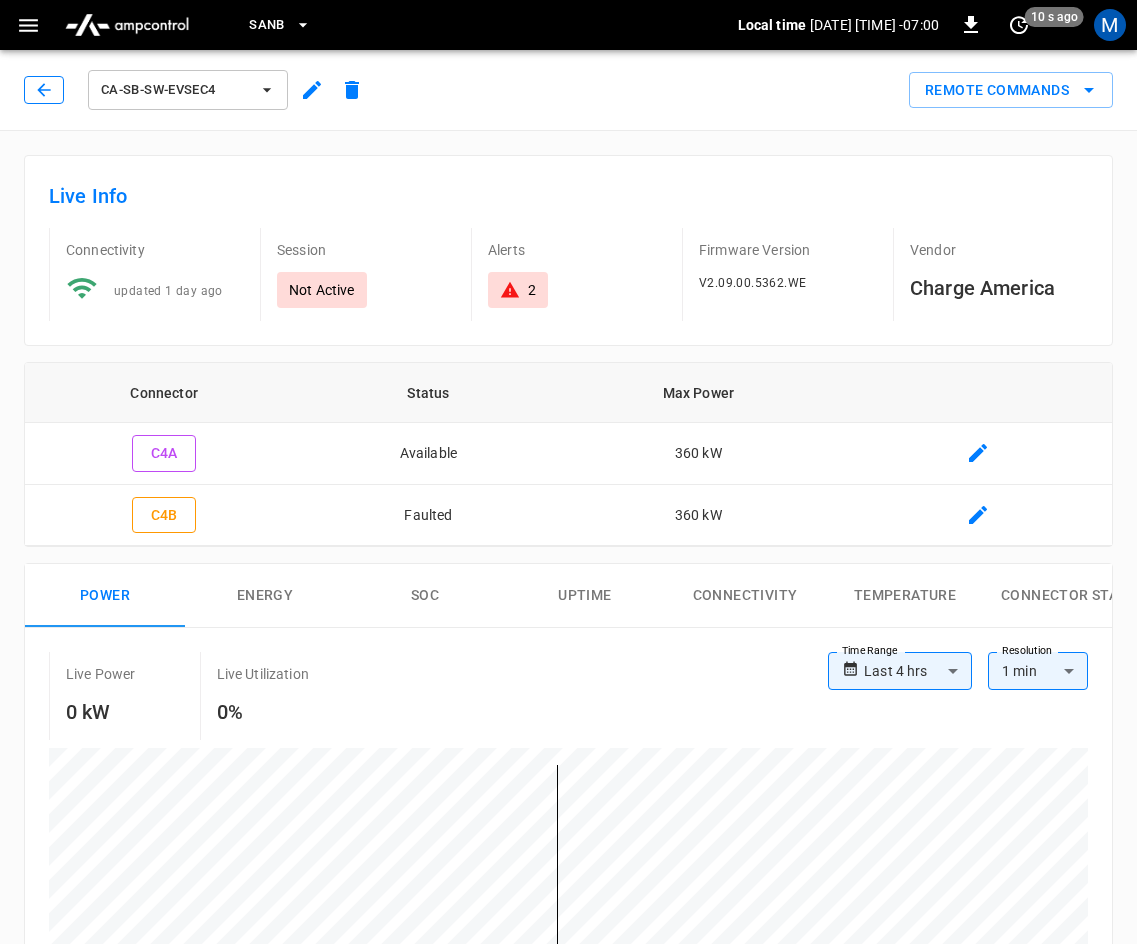 click at bounding box center [44, 90] 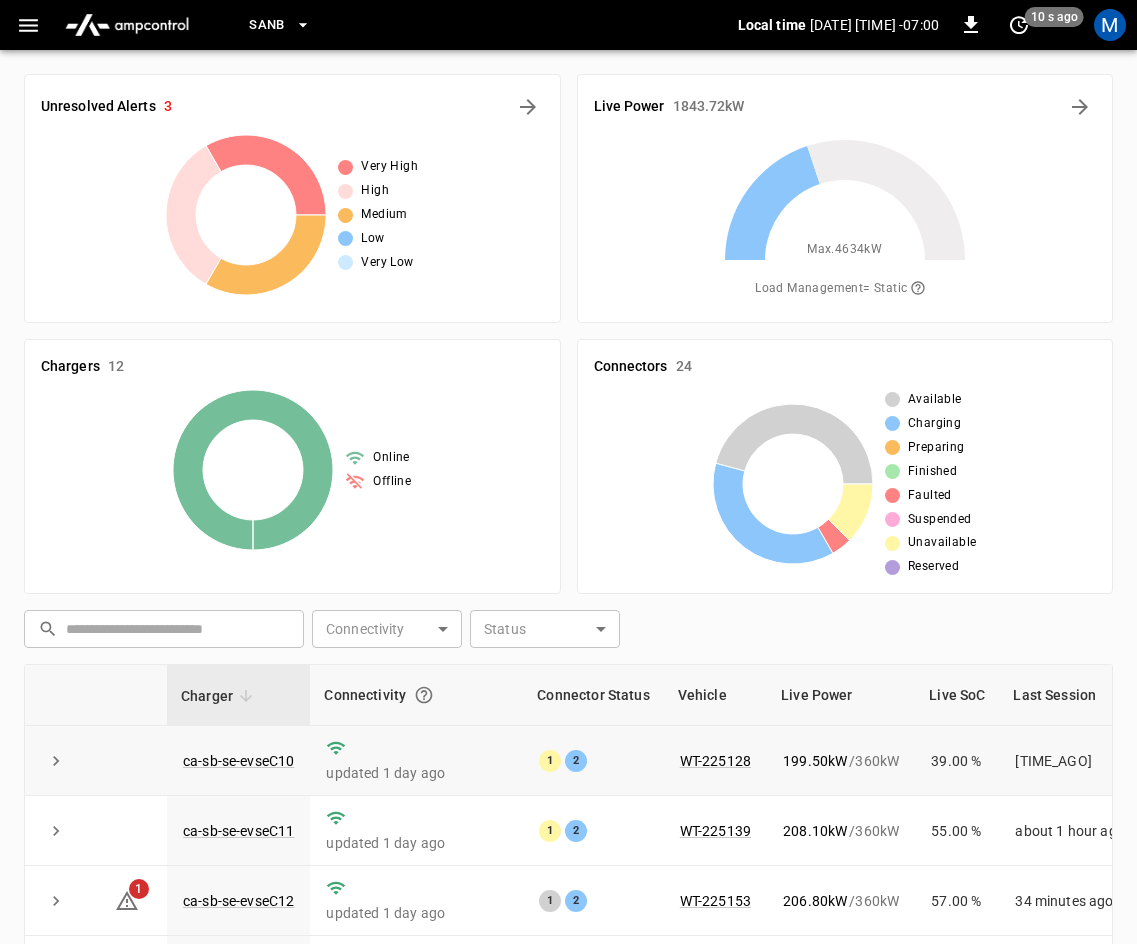 scroll, scrollTop: 458, scrollLeft: 0, axis: vertical 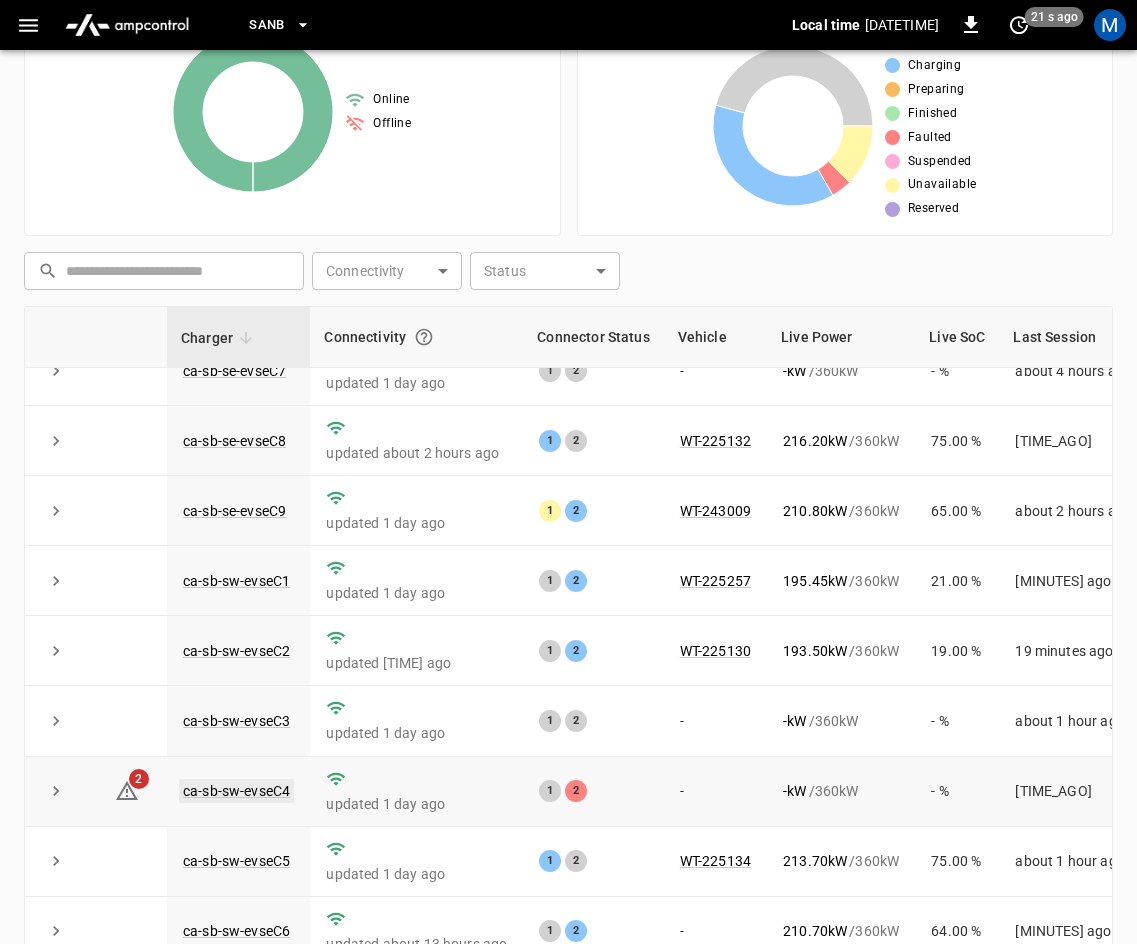 click on "ca-sb-sw-evseC4" at bounding box center [236, 791] 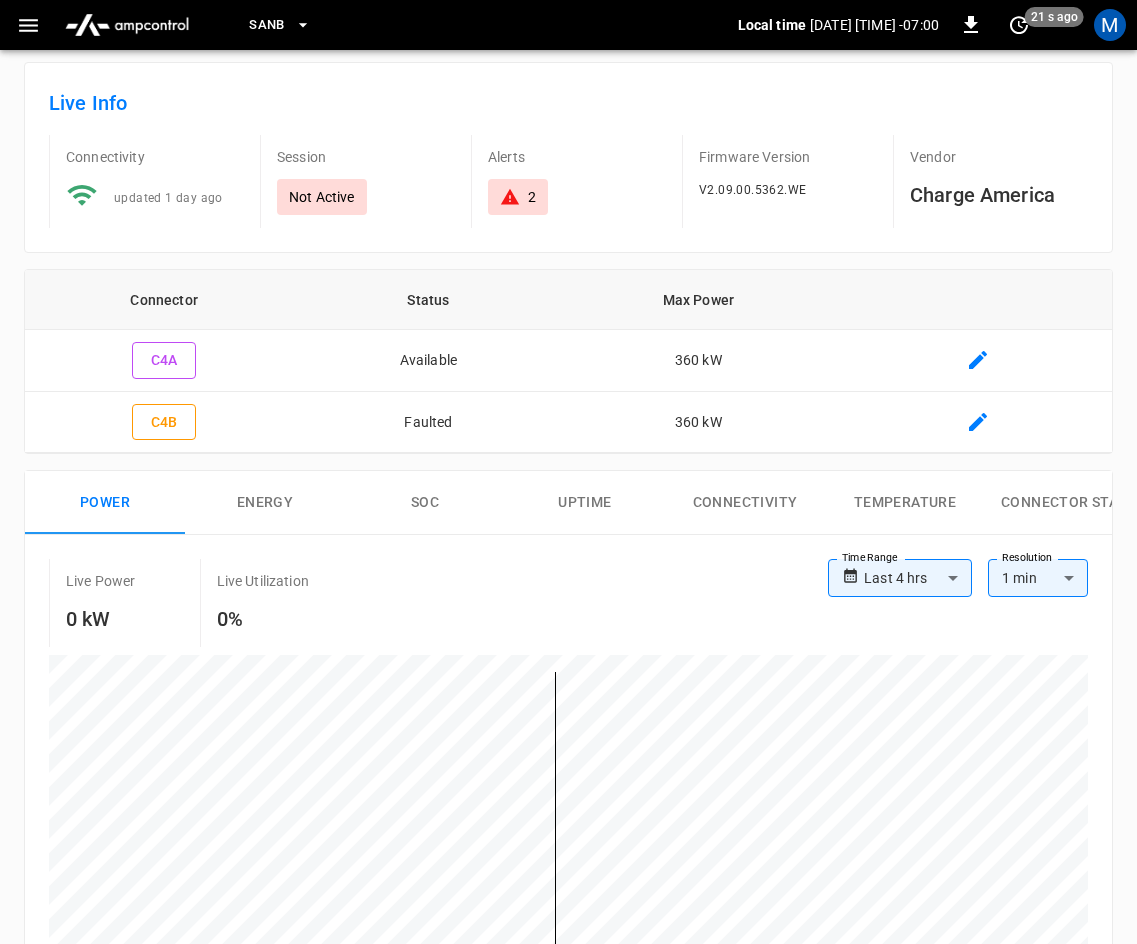 scroll, scrollTop: 0, scrollLeft: 0, axis: both 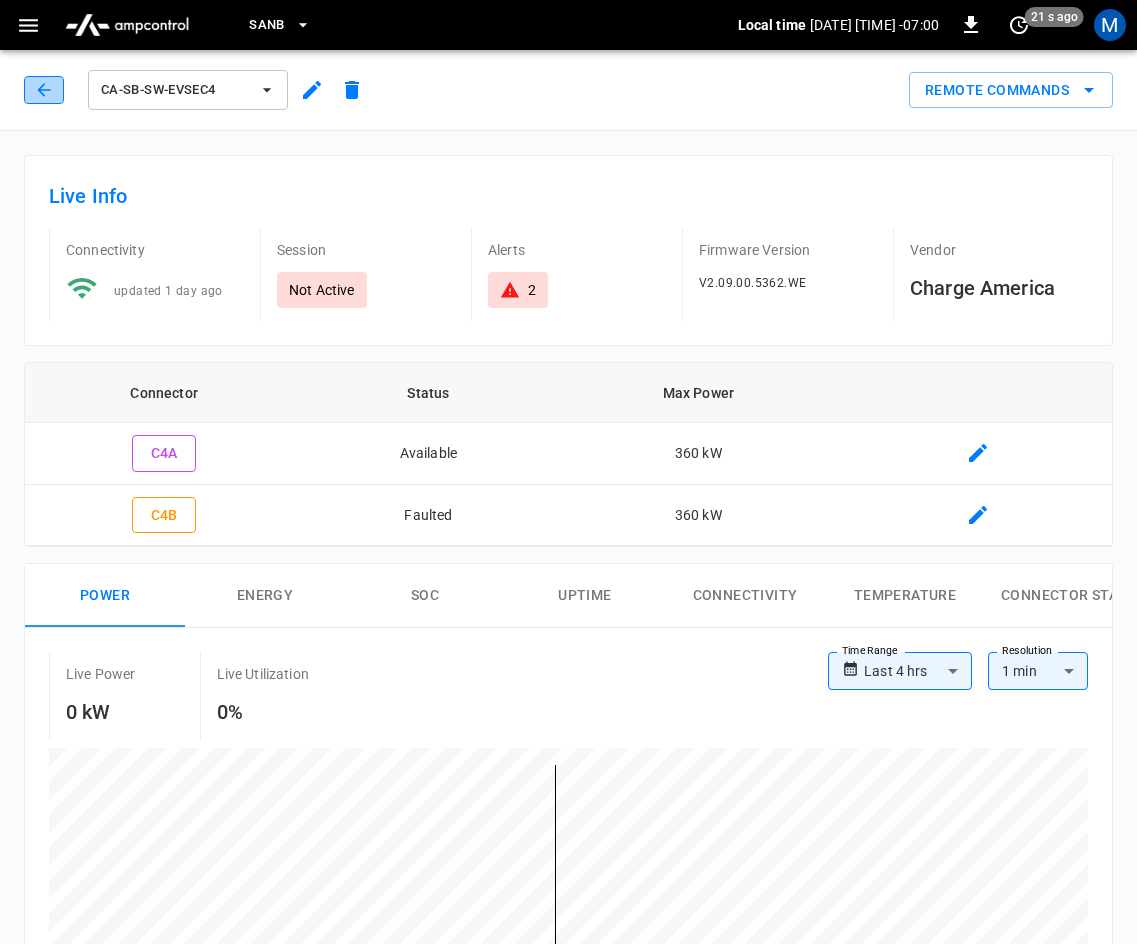 click at bounding box center [44, 90] 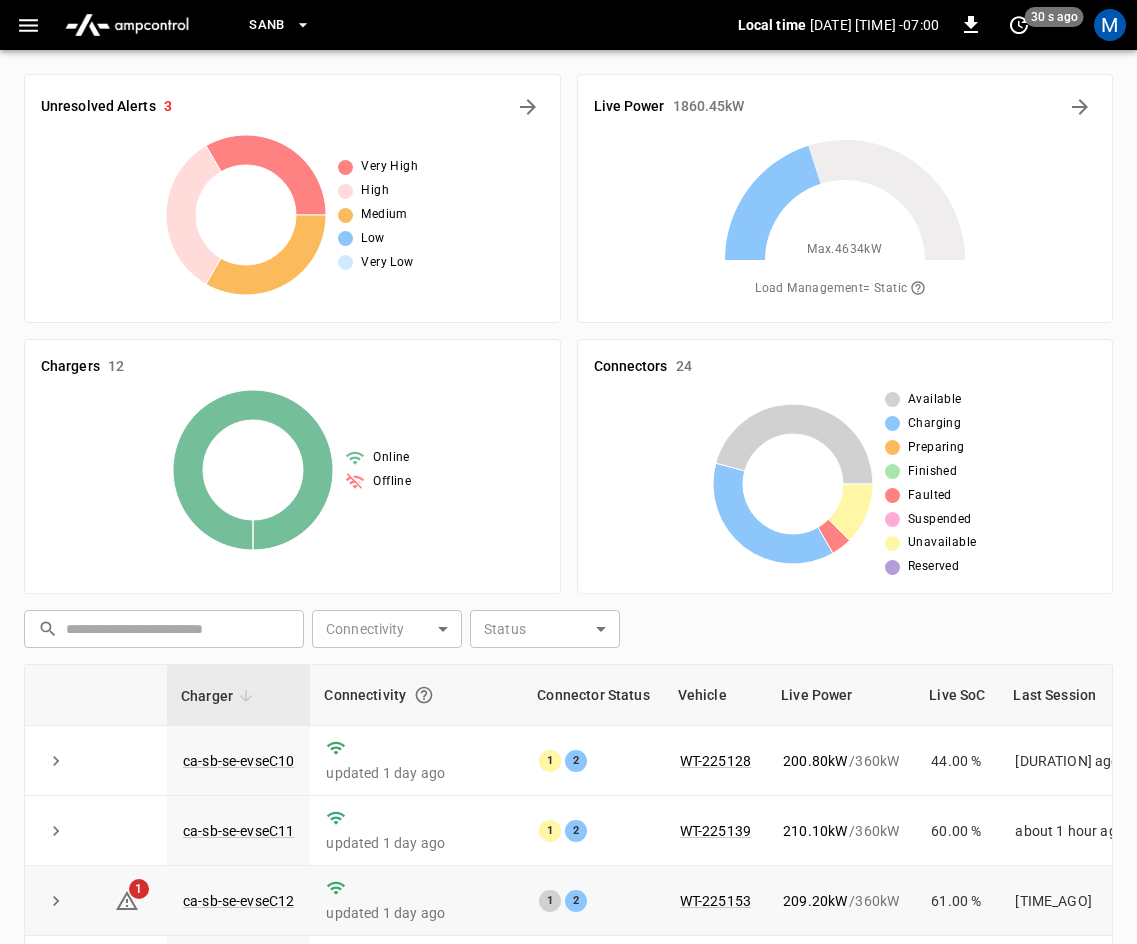 scroll, scrollTop: 358, scrollLeft: 0, axis: vertical 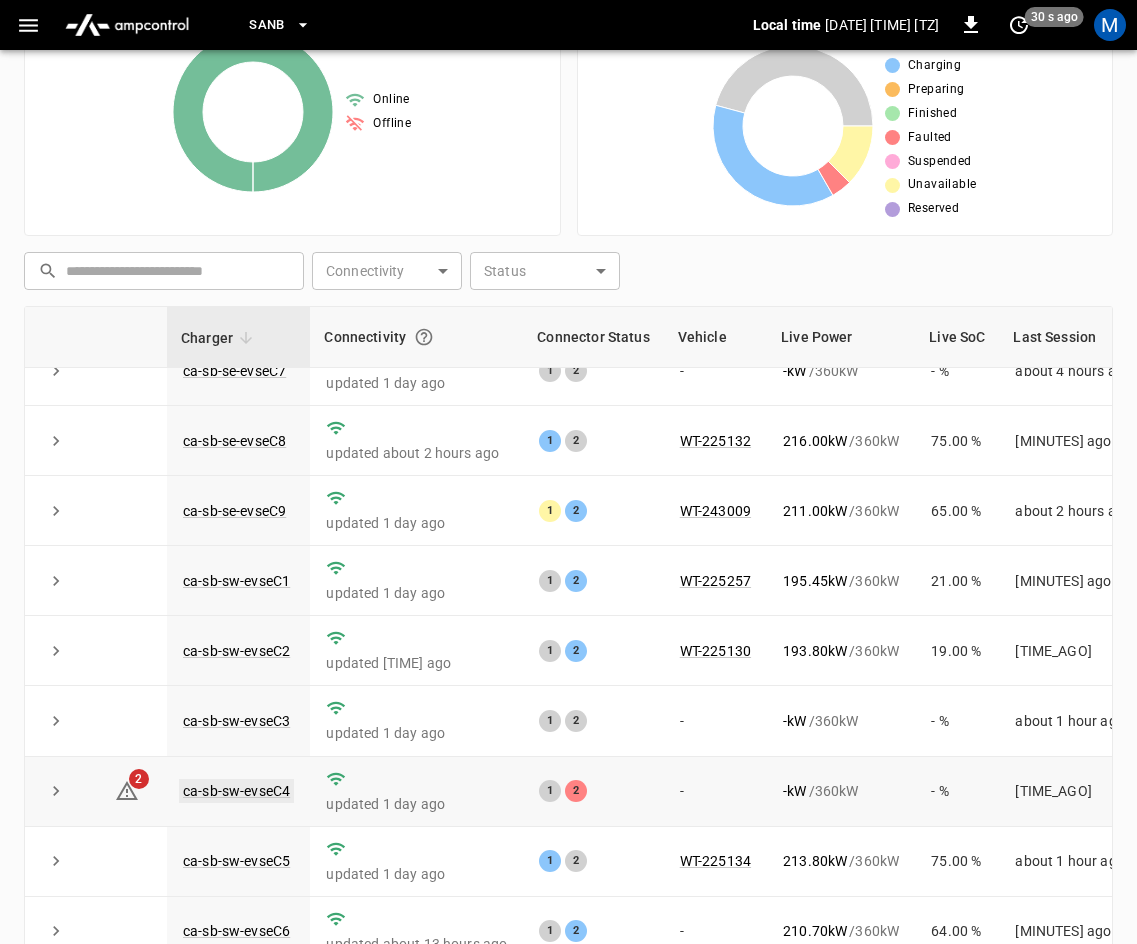 click on "ca-sb-sw-evseC4" at bounding box center (236, 791) 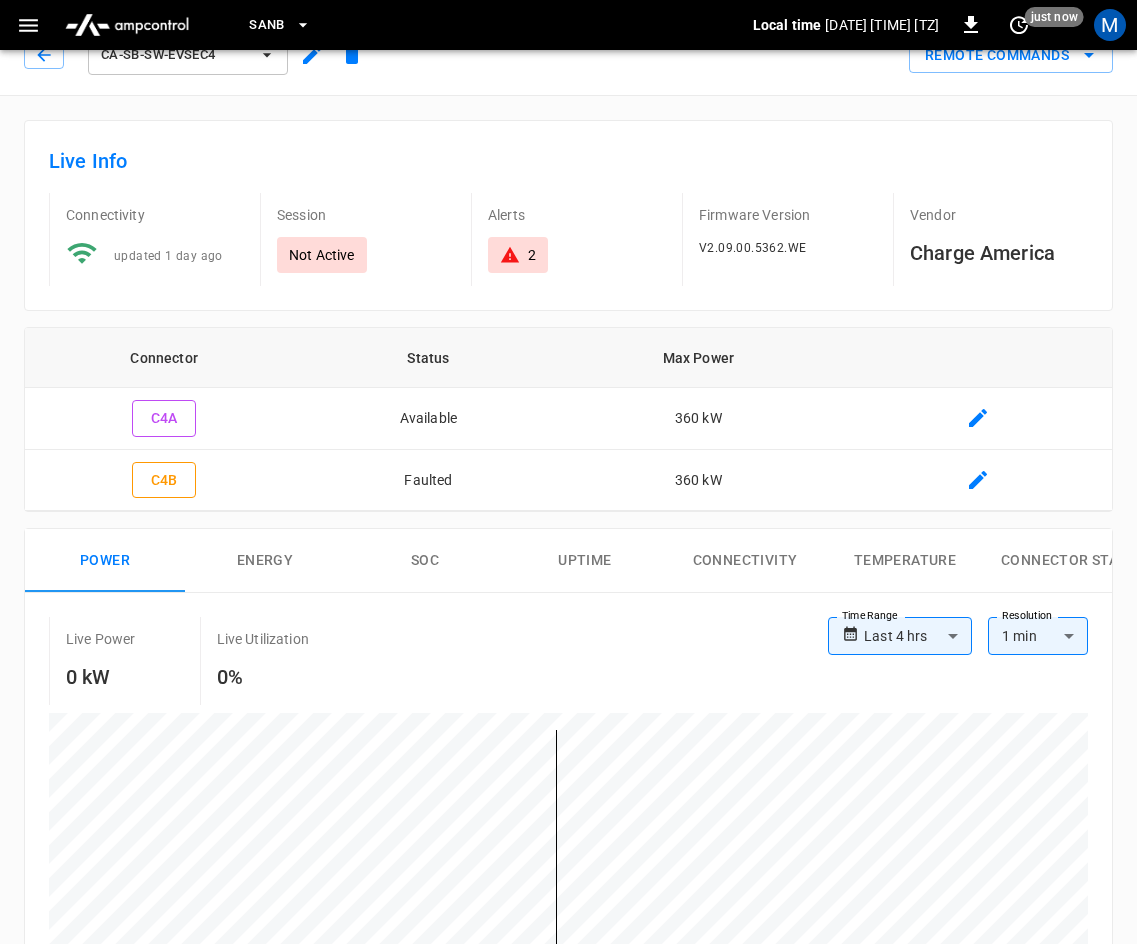 scroll, scrollTop: 0, scrollLeft: 0, axis: both 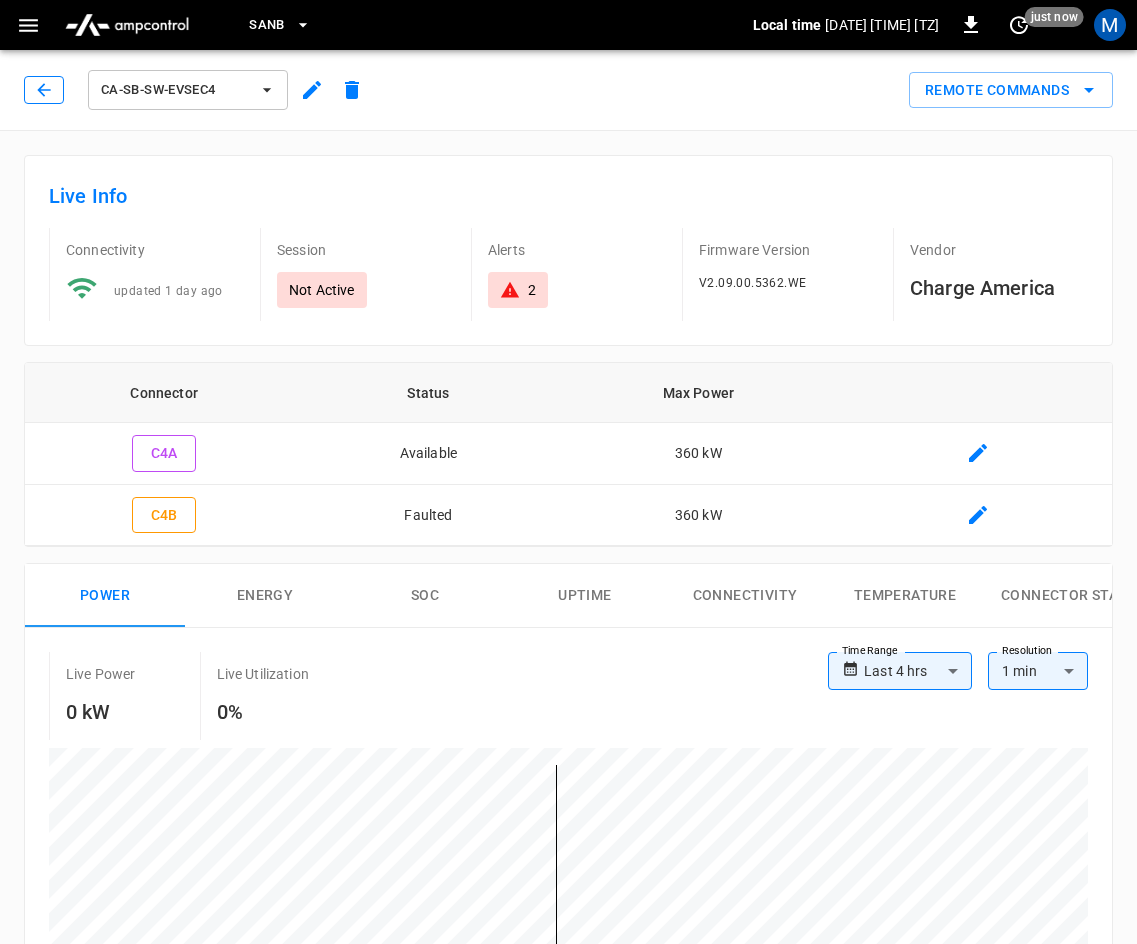 click 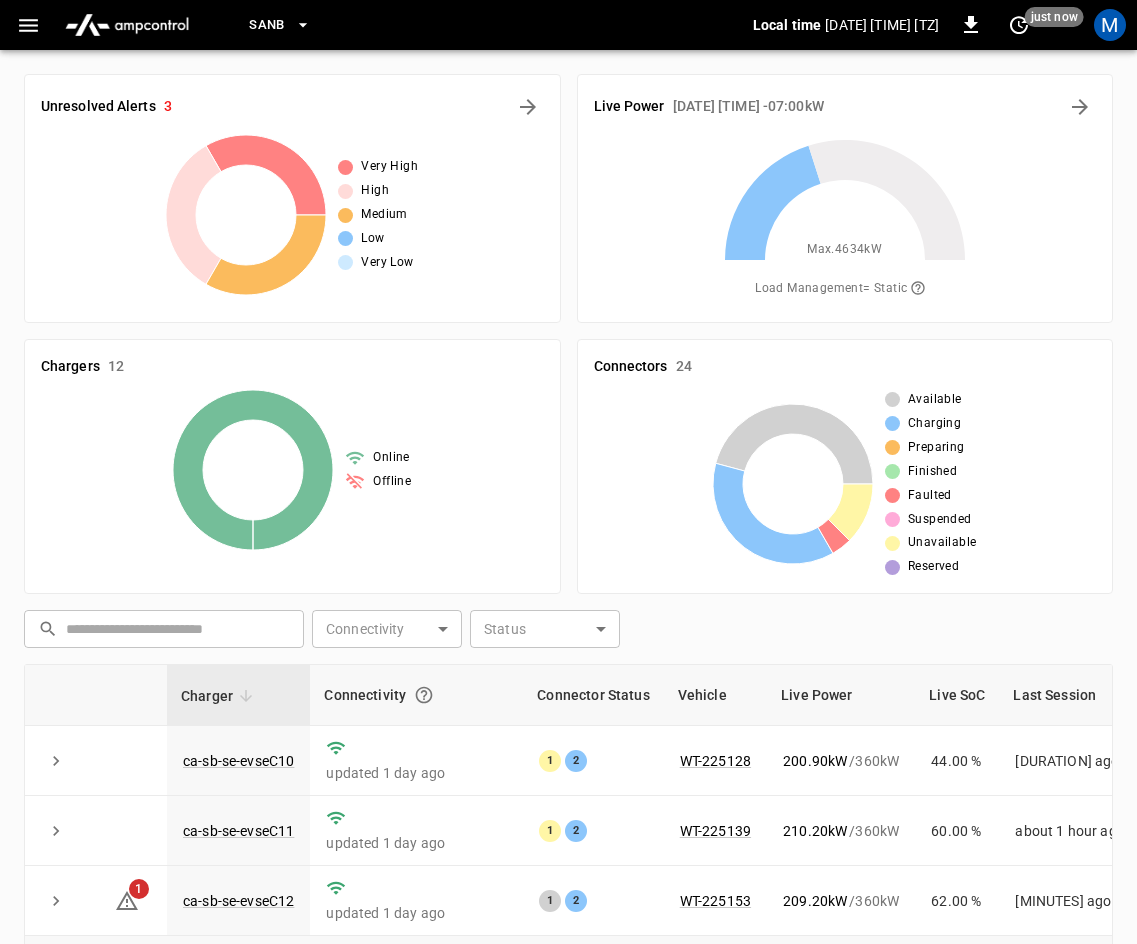 scroll, scrollTop: 358, scrollLeft: 0, axis: vertical 